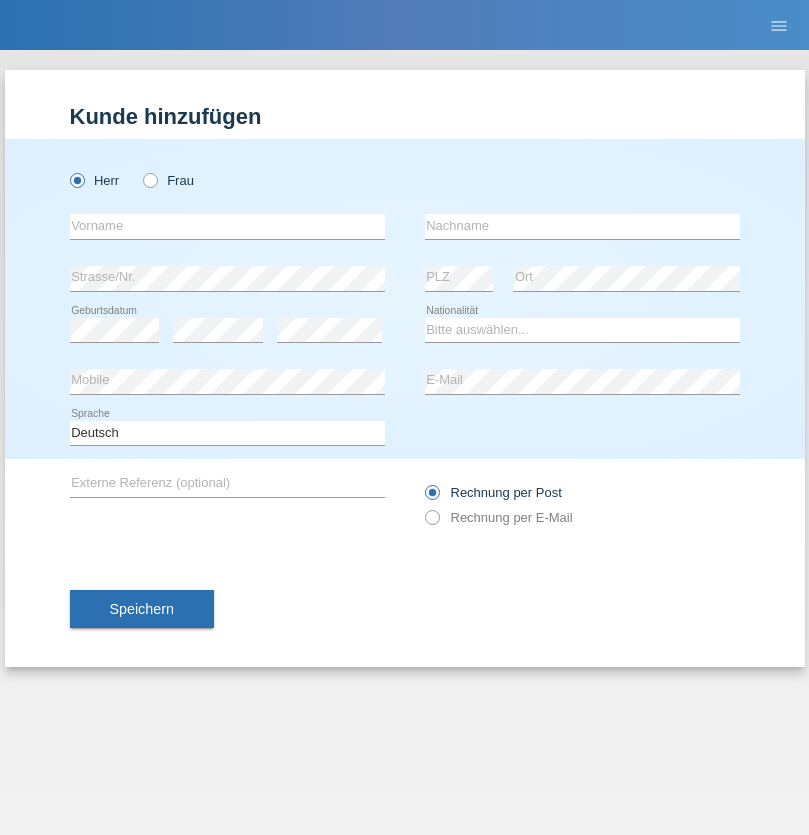 scroll, scrollTop: 0, scrollLeft: 0, axis: both 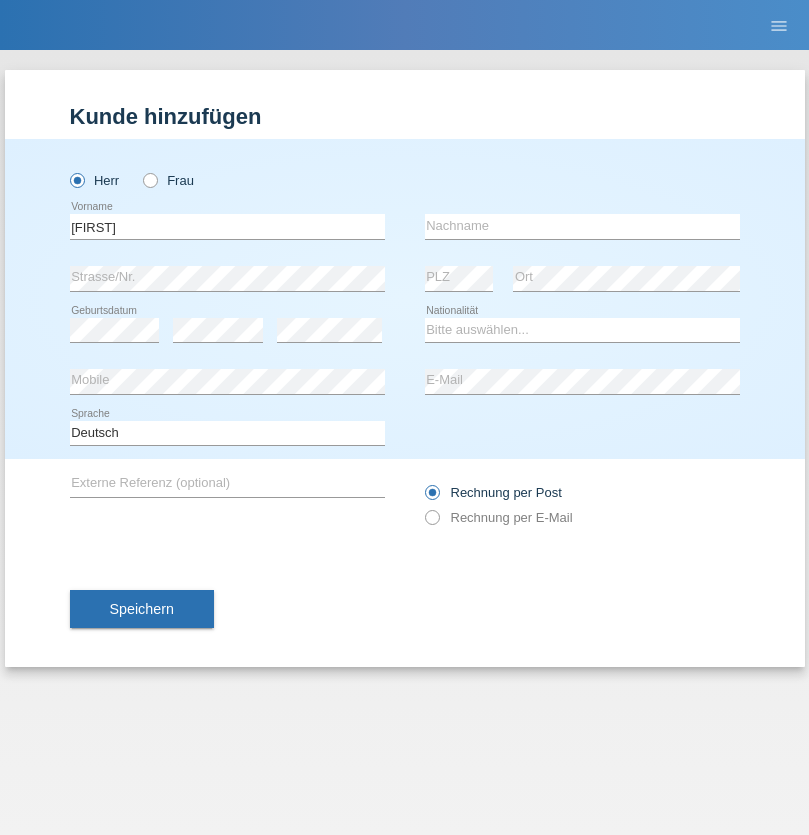 type on "Hugo" 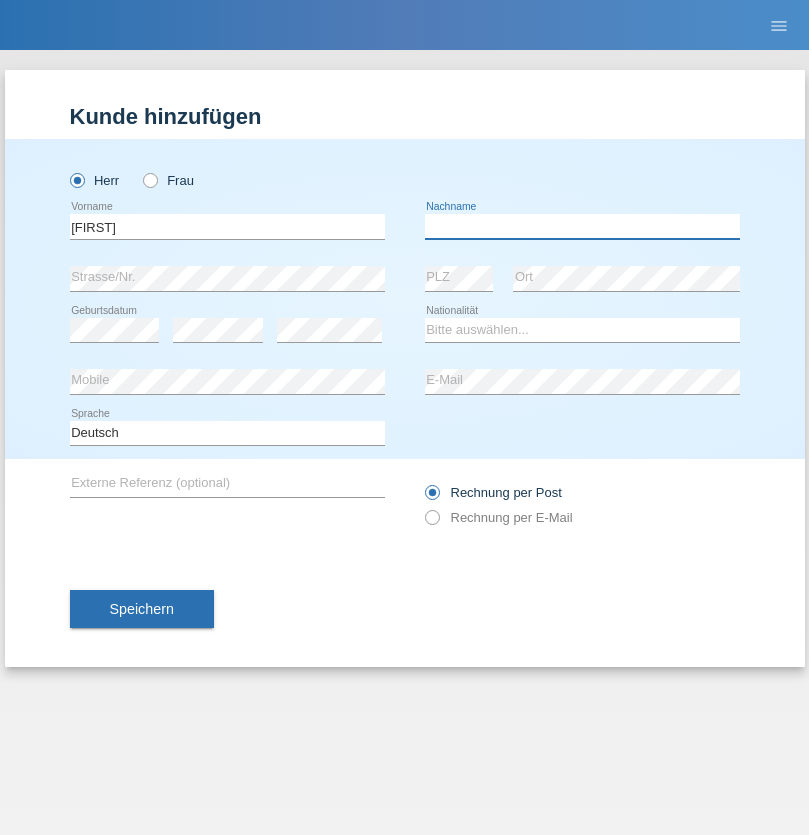click at bounding box center (582, 226) 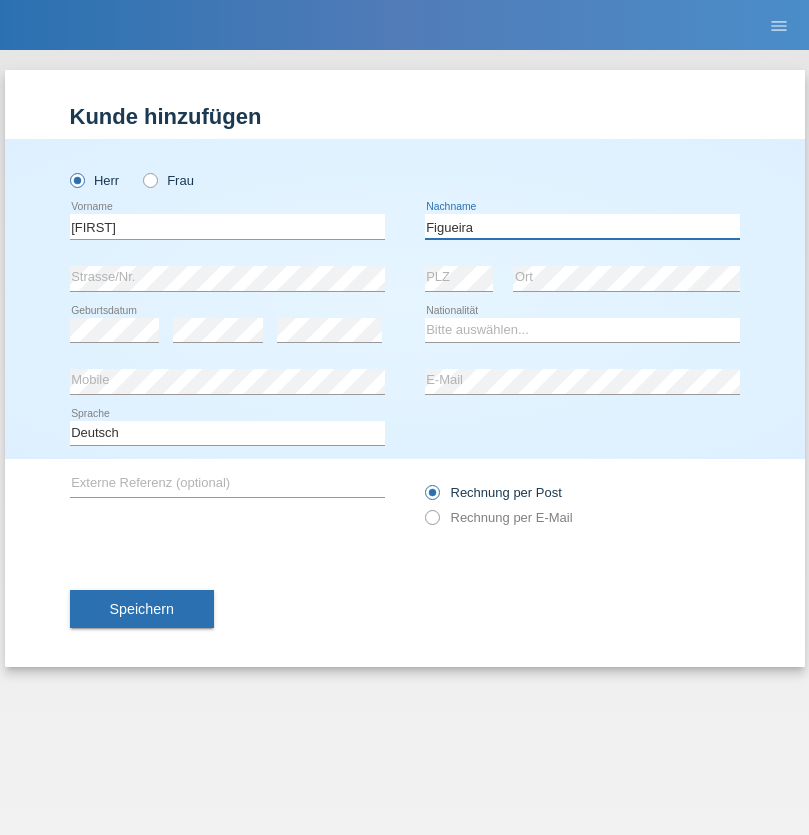 type on "Figueira" 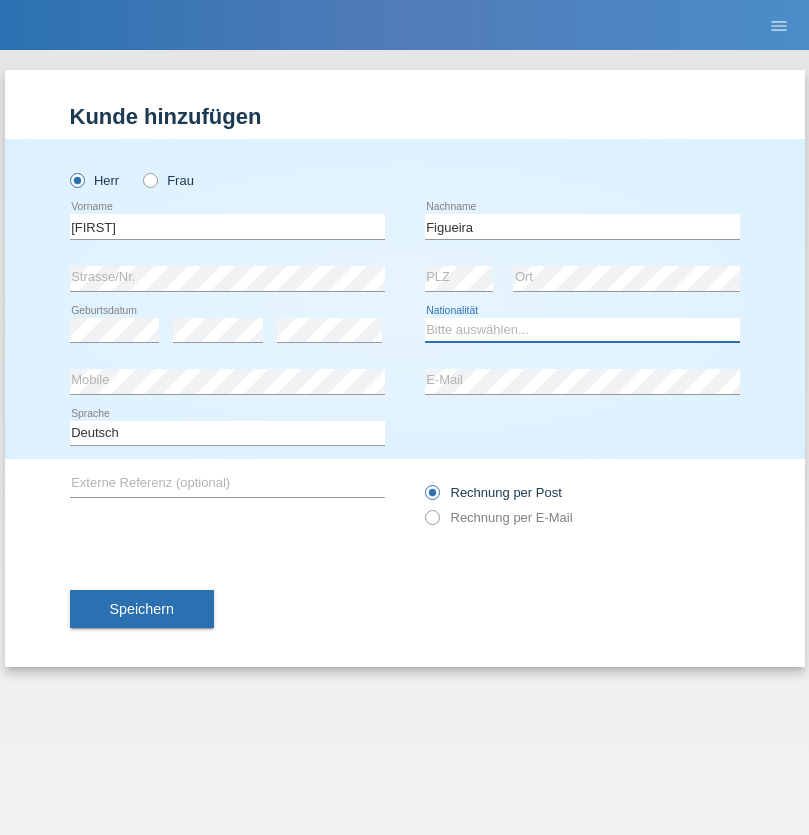 select on "PT" 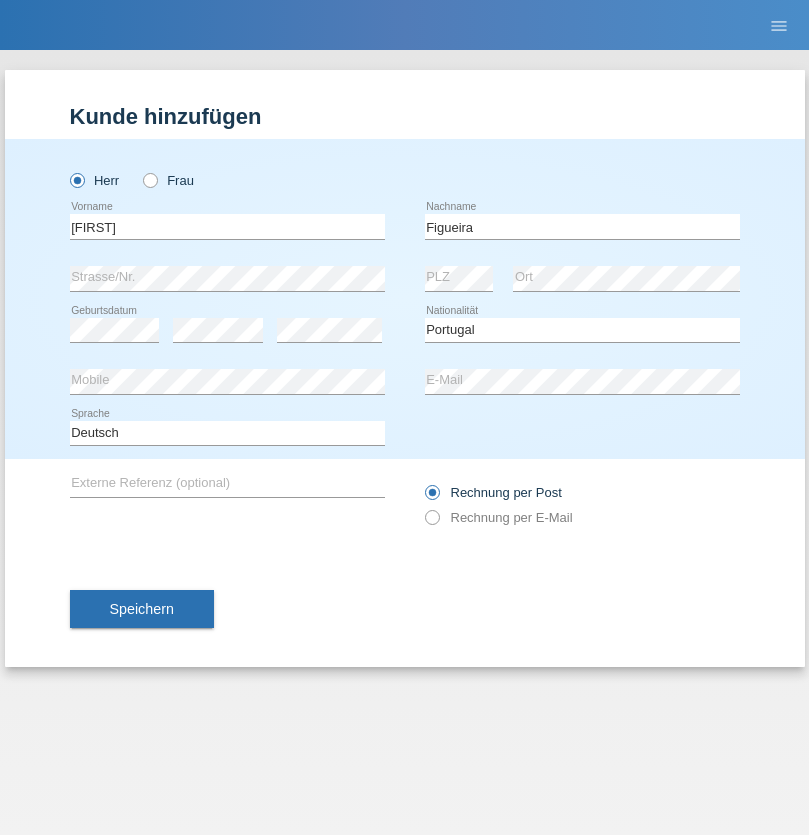 select on "C" 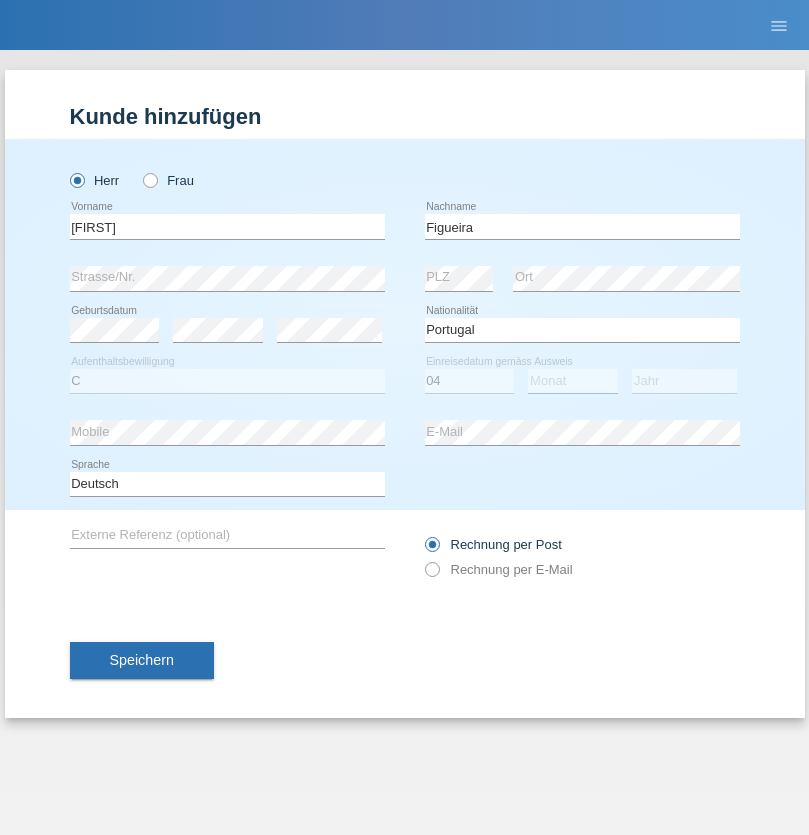 select on "02" 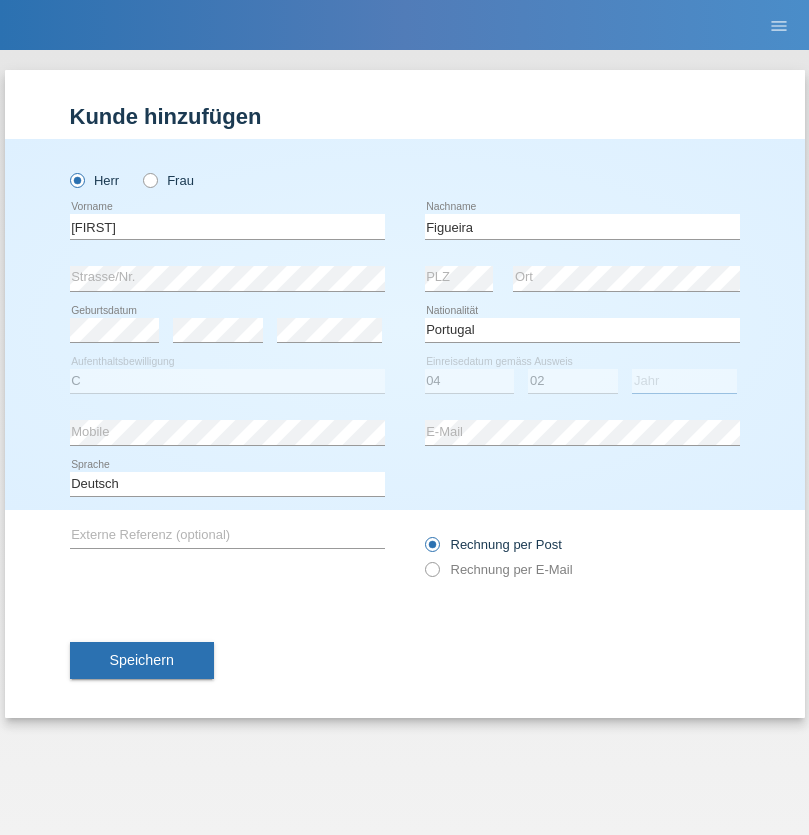 select on "2012" 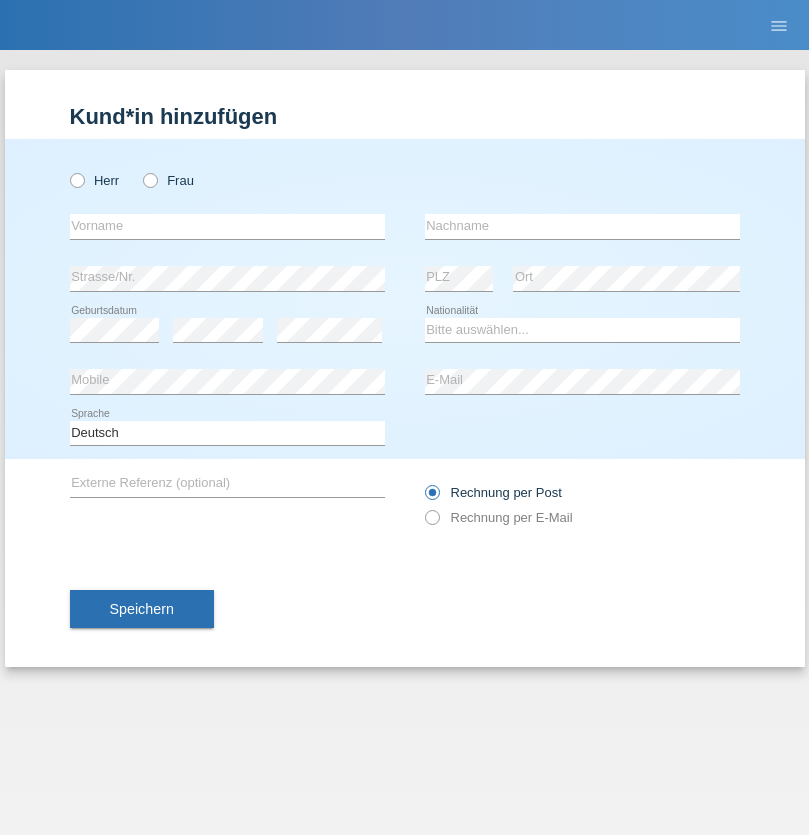 scroll, scrollTop: 0, scrollLeft: 0, axis: both 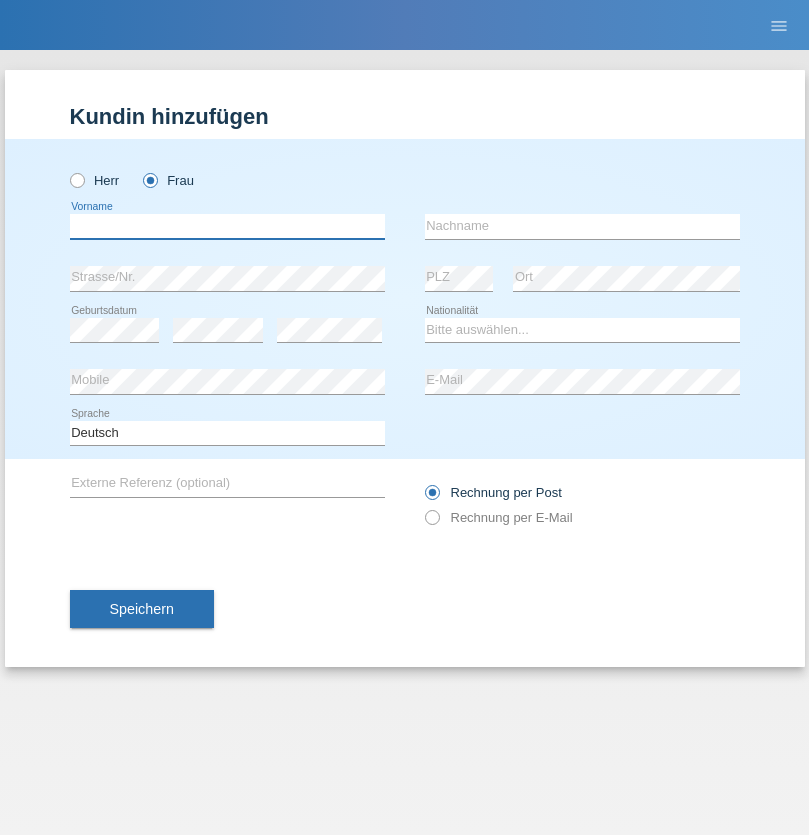 click at bounding box center [227, 226] 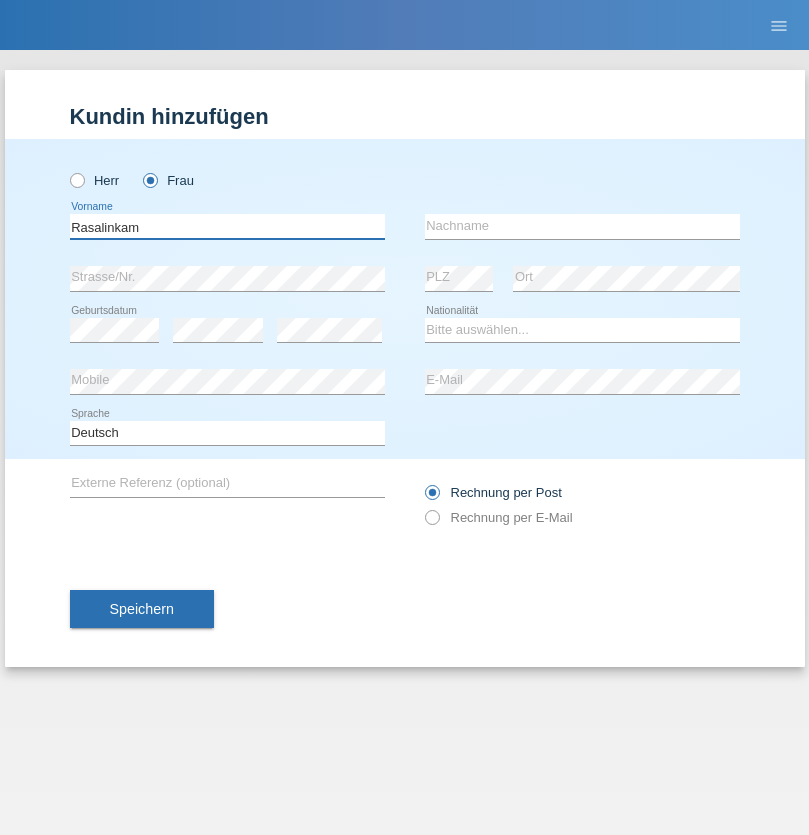 type on "Rasalinkam" 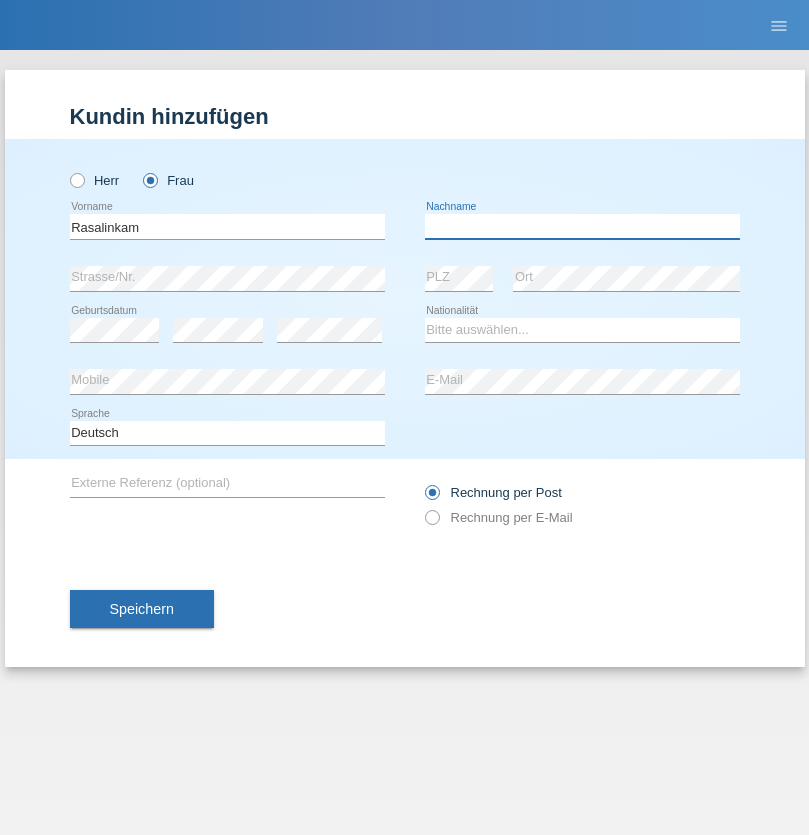 click at bounding box center [582, 226] 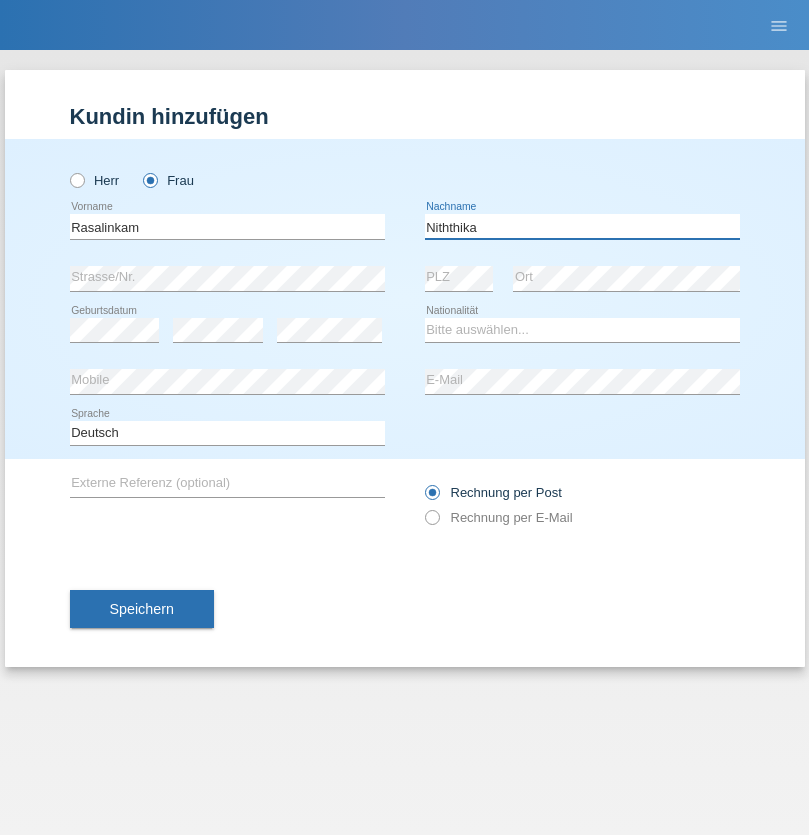 type on "Niththika" 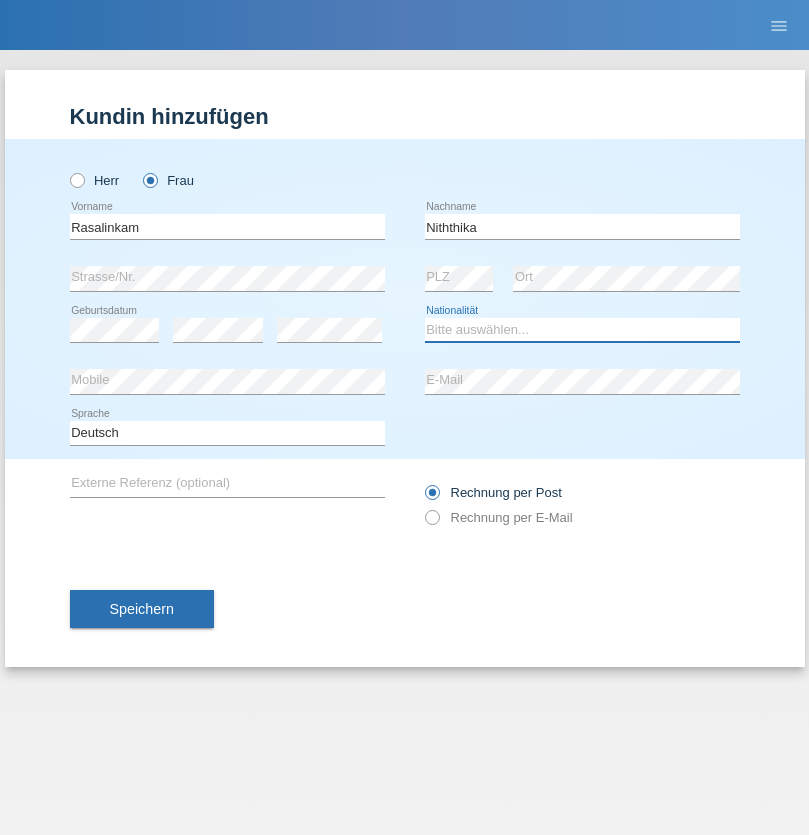 select on "LK" 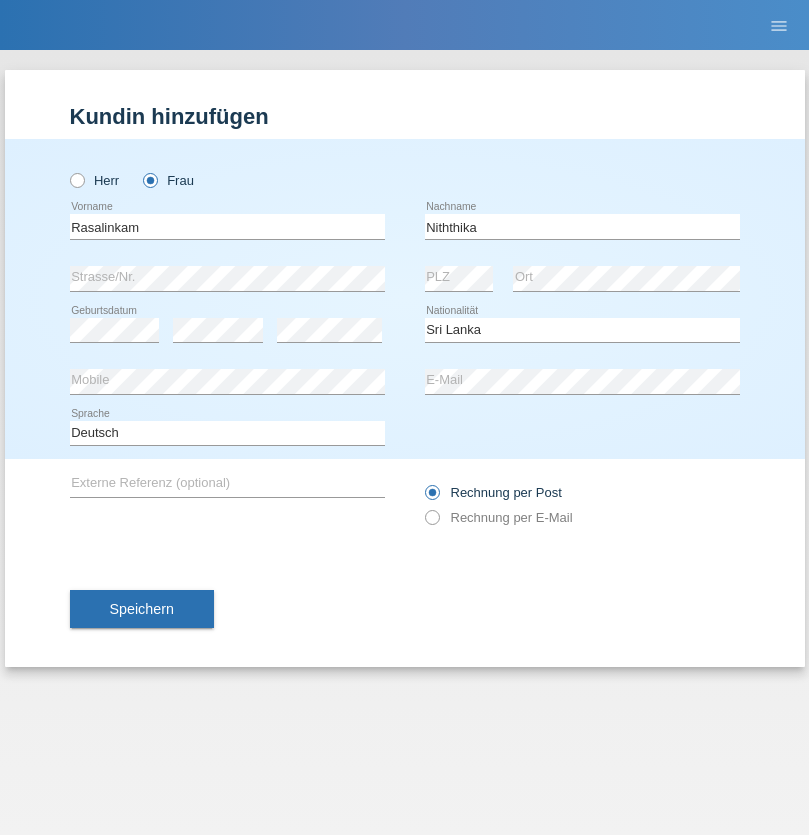 select on "C" 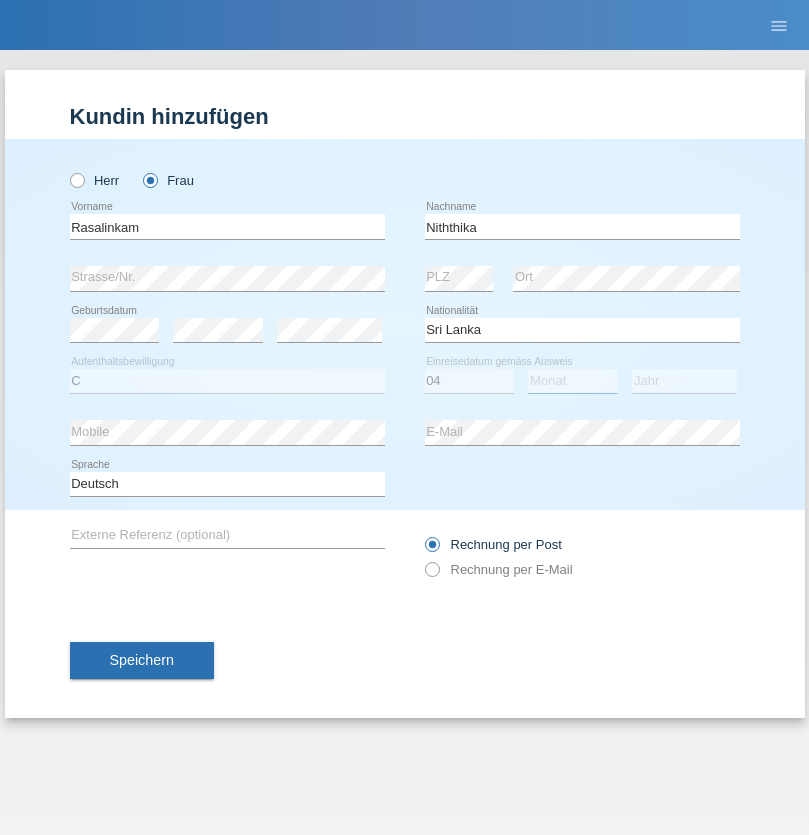 select on "08" 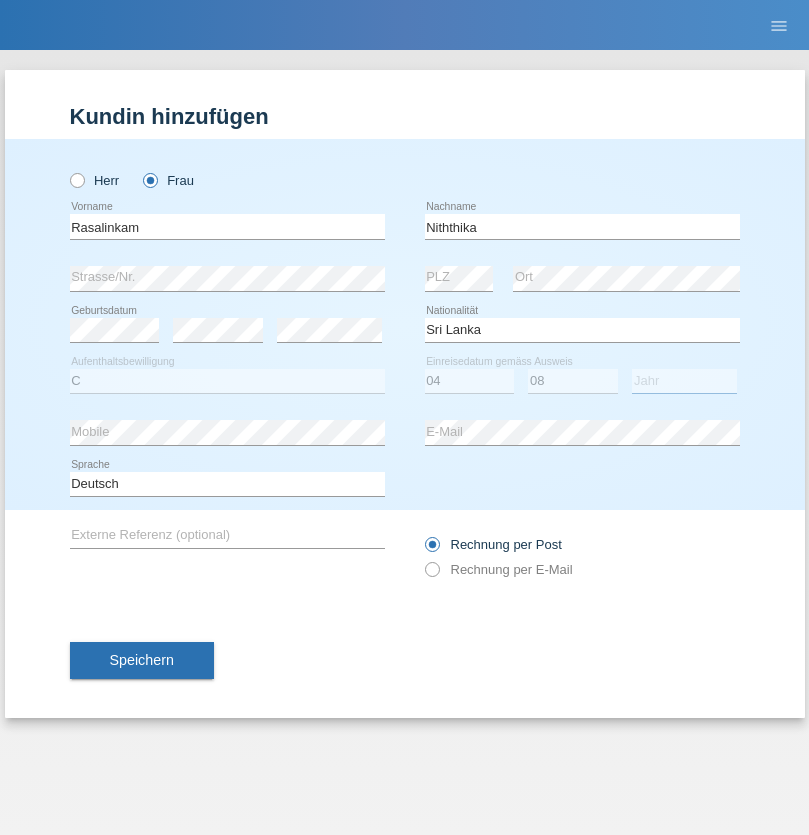select on "2021" 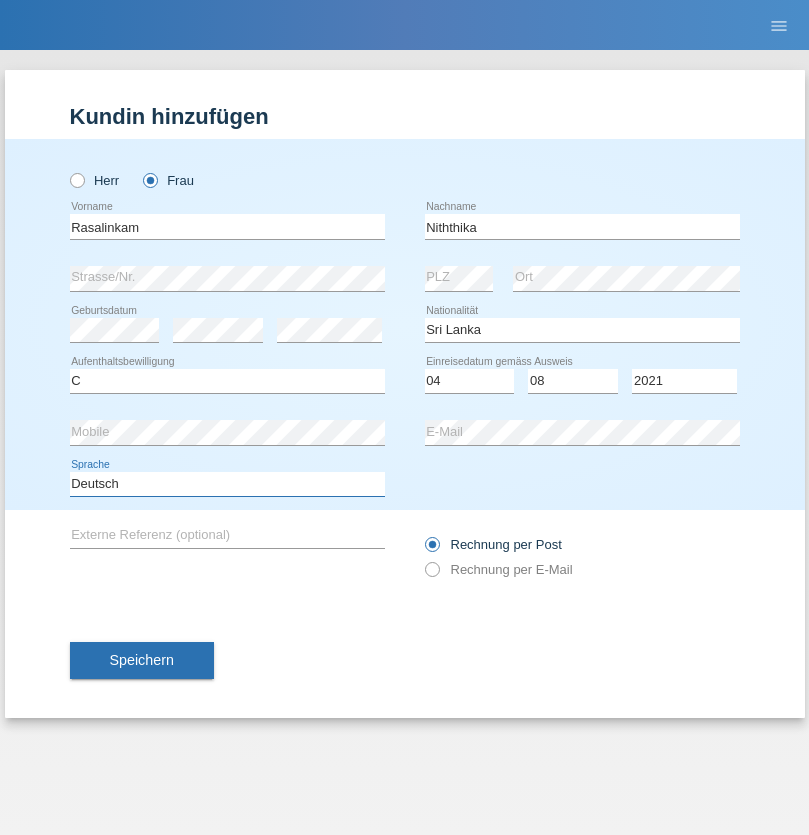 select on "en" 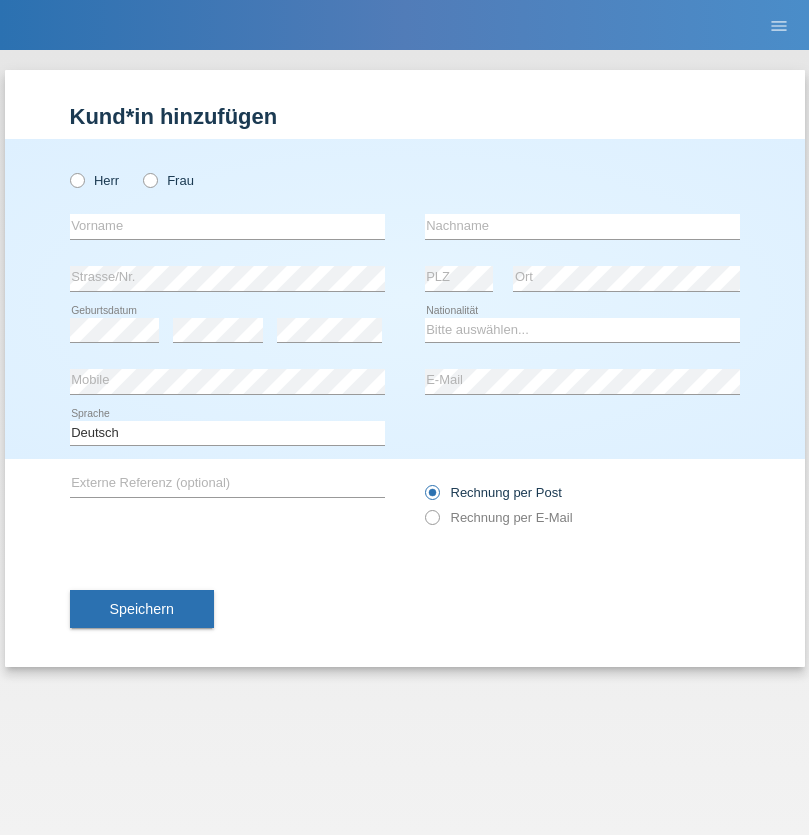scroll, scrollTop: 0, scrollLeft: 0, axis: both 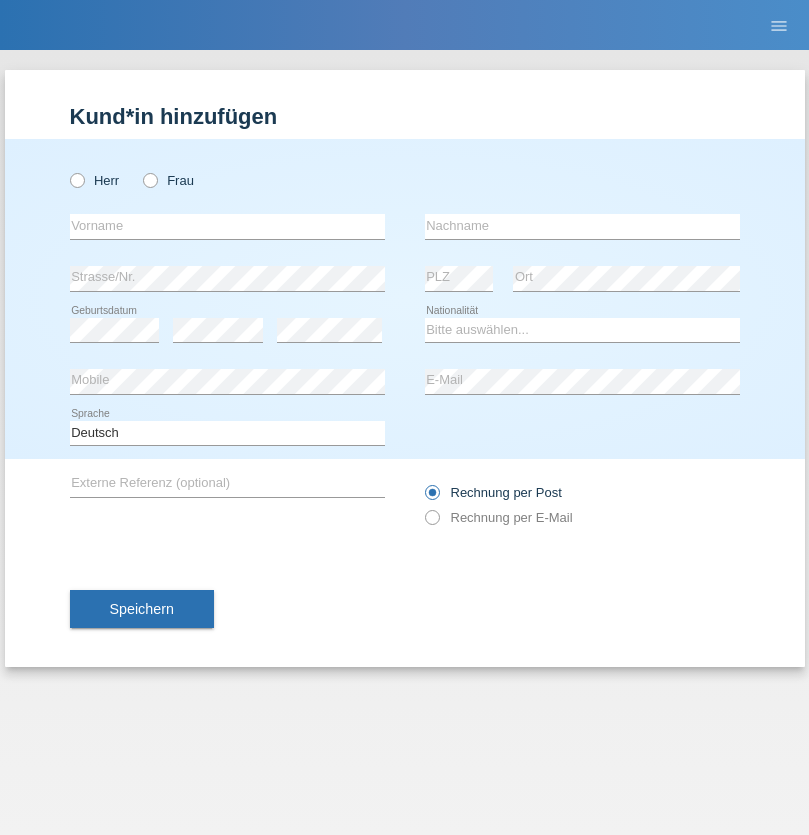 radio on "true" 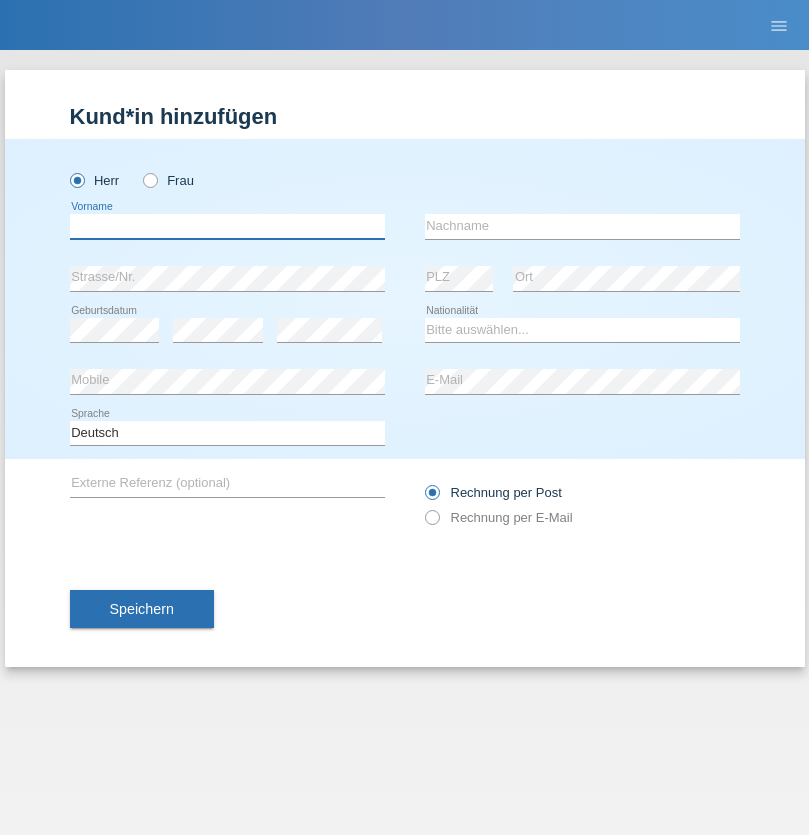 click at bounding box center [227, 226] 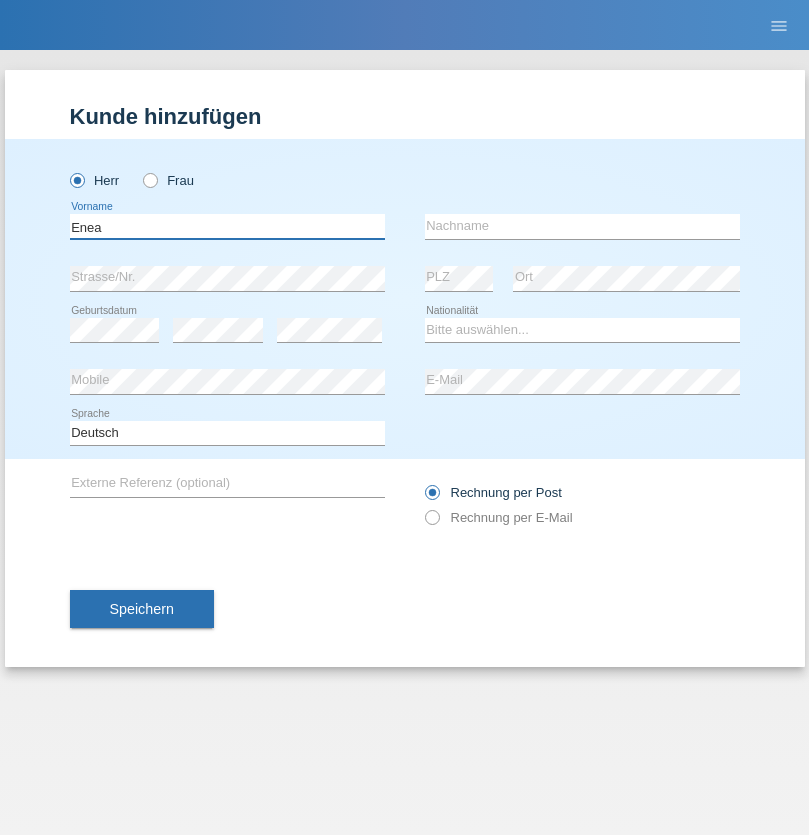 type on "Enea" 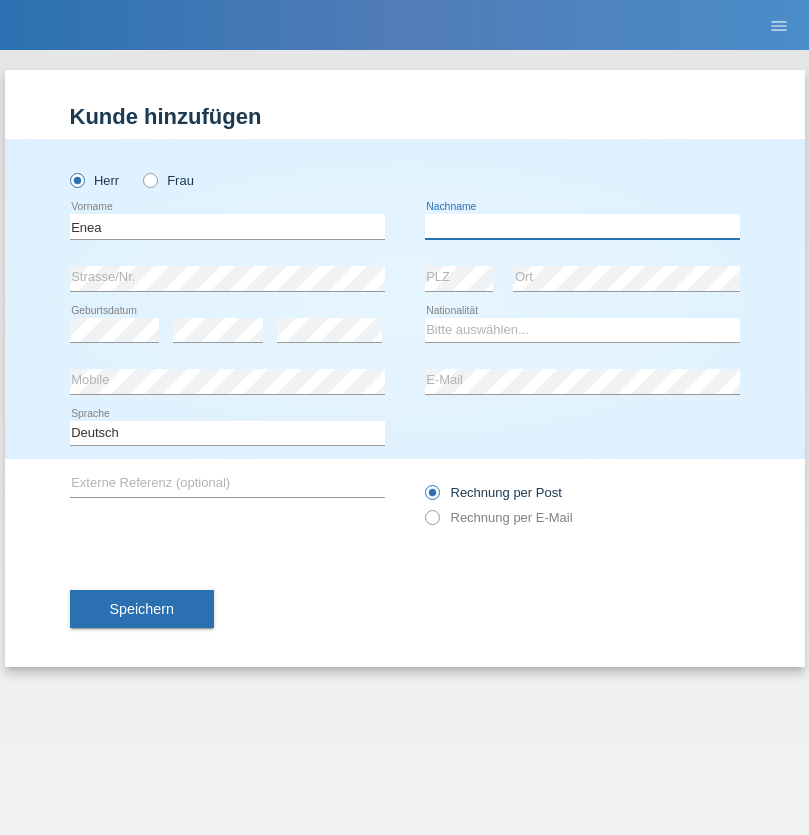 click at bounding box center [582, 226] 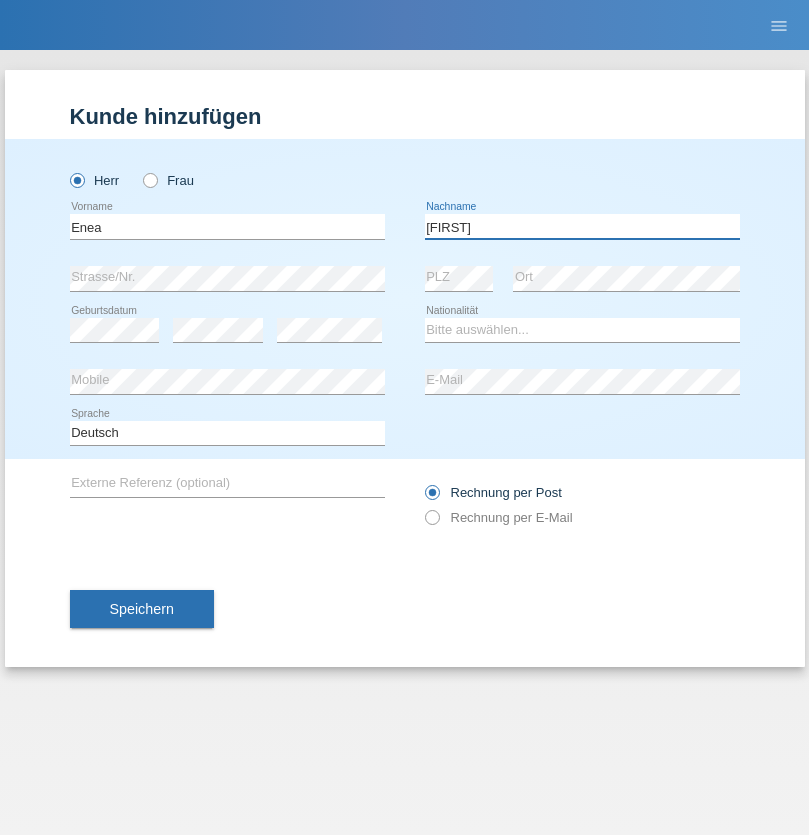 type on "Andrei" 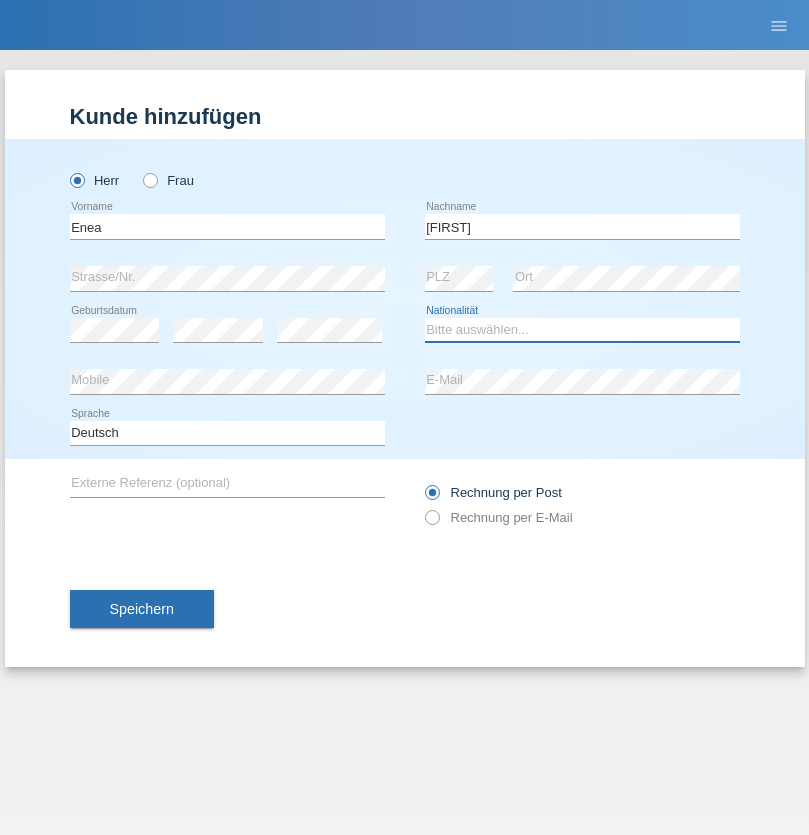 select on "OM" 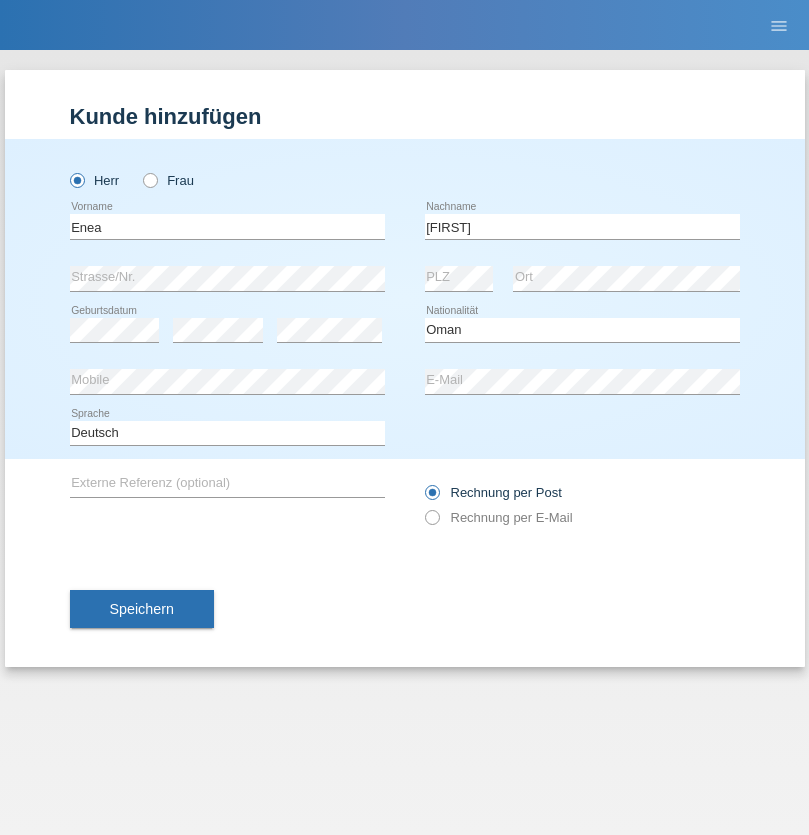 select on "C" 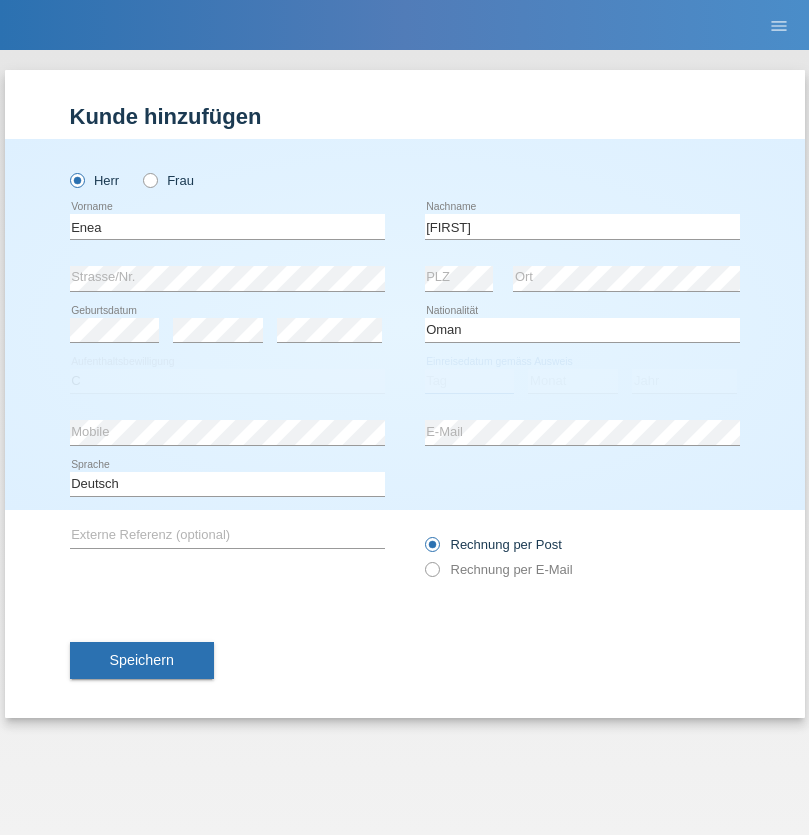 select on "17" 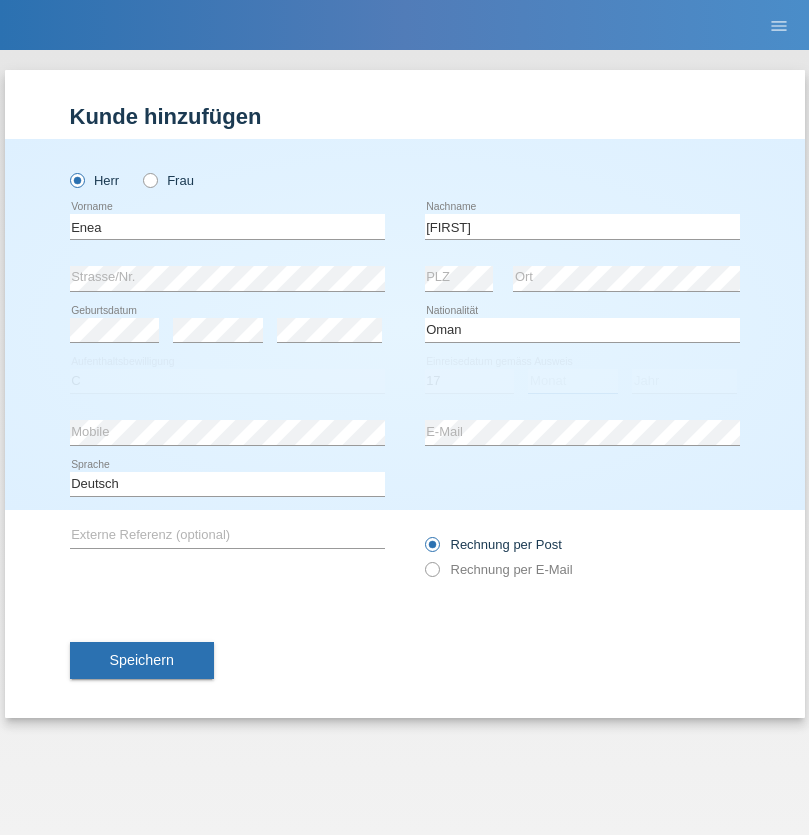 select on "06" 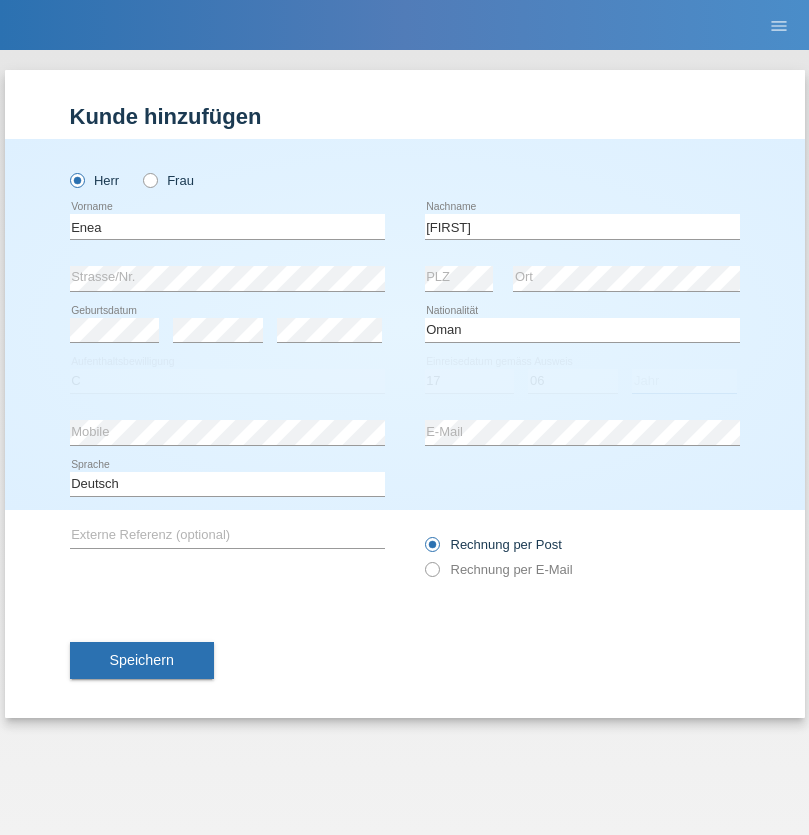 select on "2021" 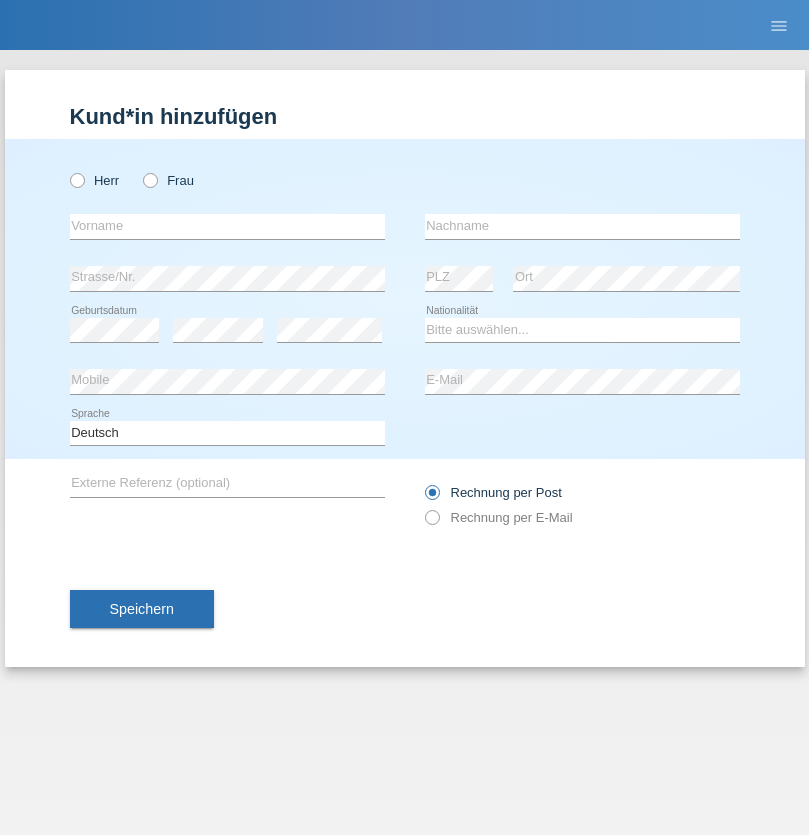 scroll, scrollTop: 0, scrollLeft: 0, axis: both 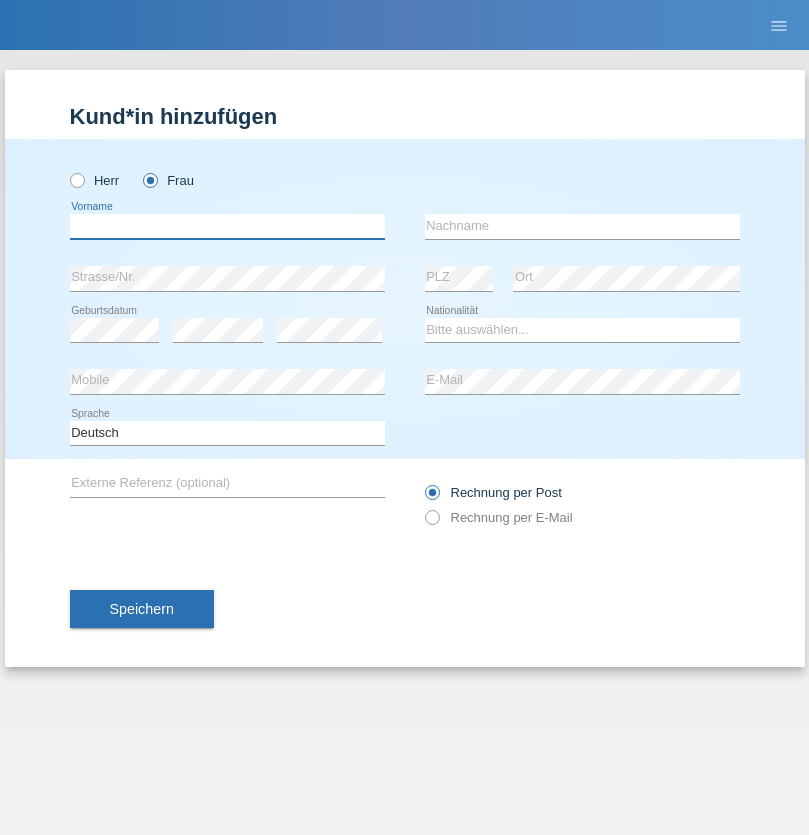 click at bounding box center (227, 226) 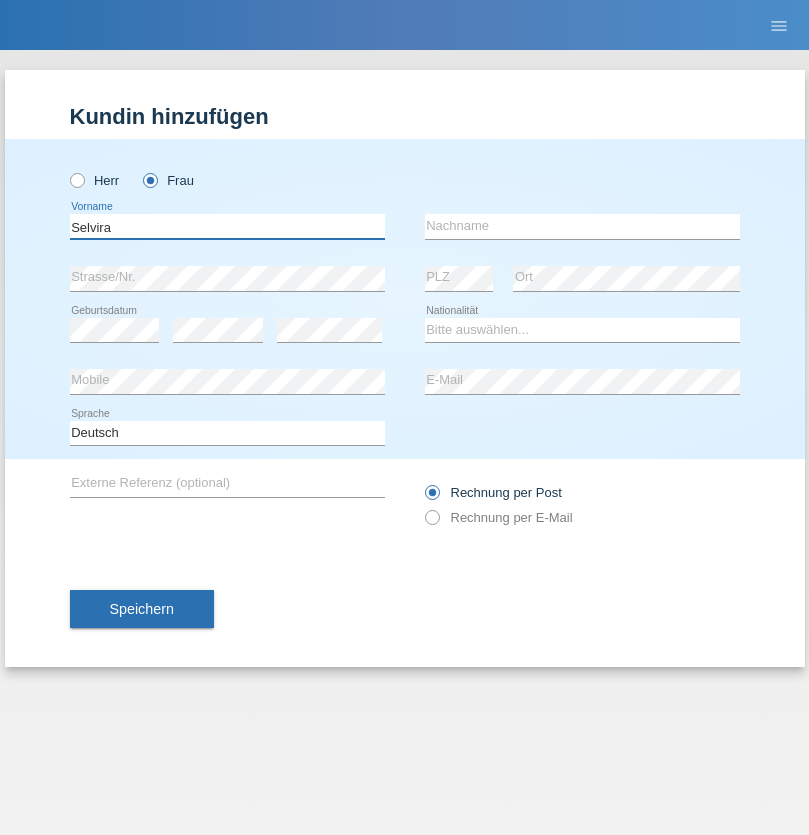 type on "Selvira" 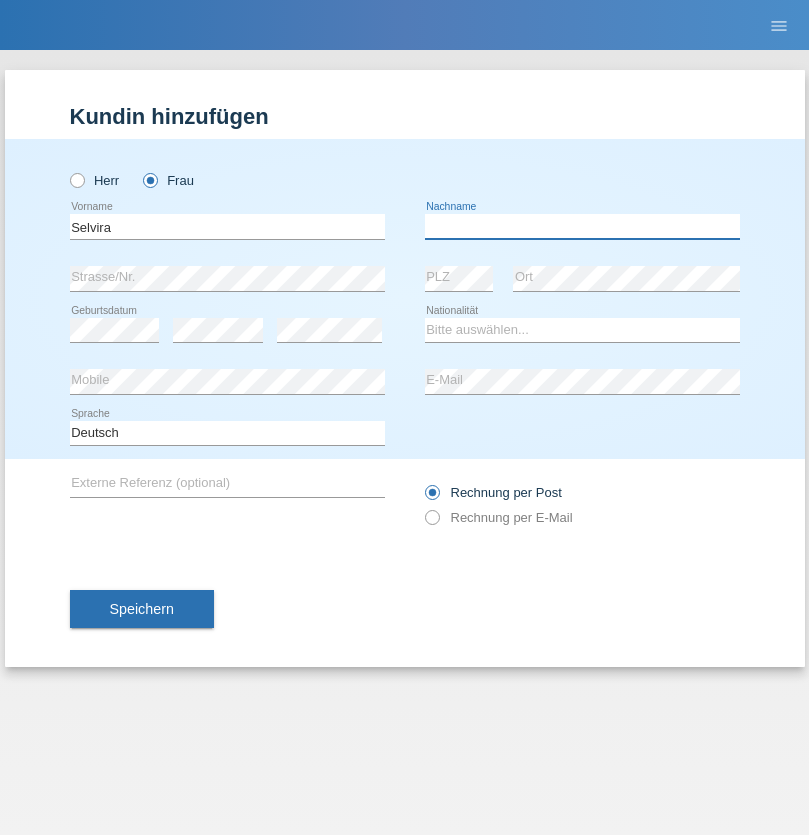 click at bounding box center (582, 226) 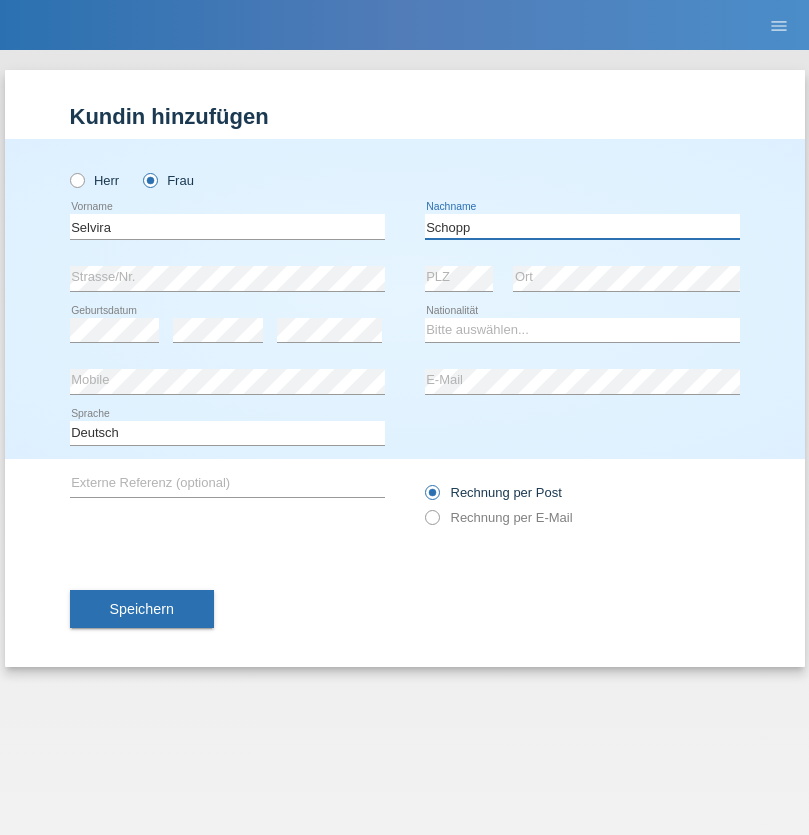 type on "Schopp" 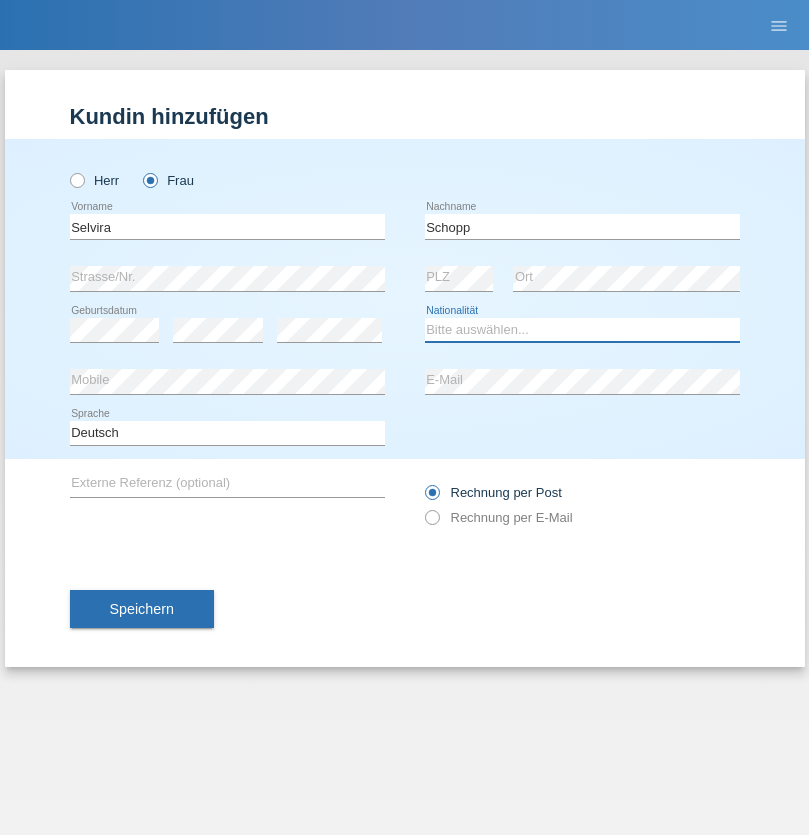 select on "CH" 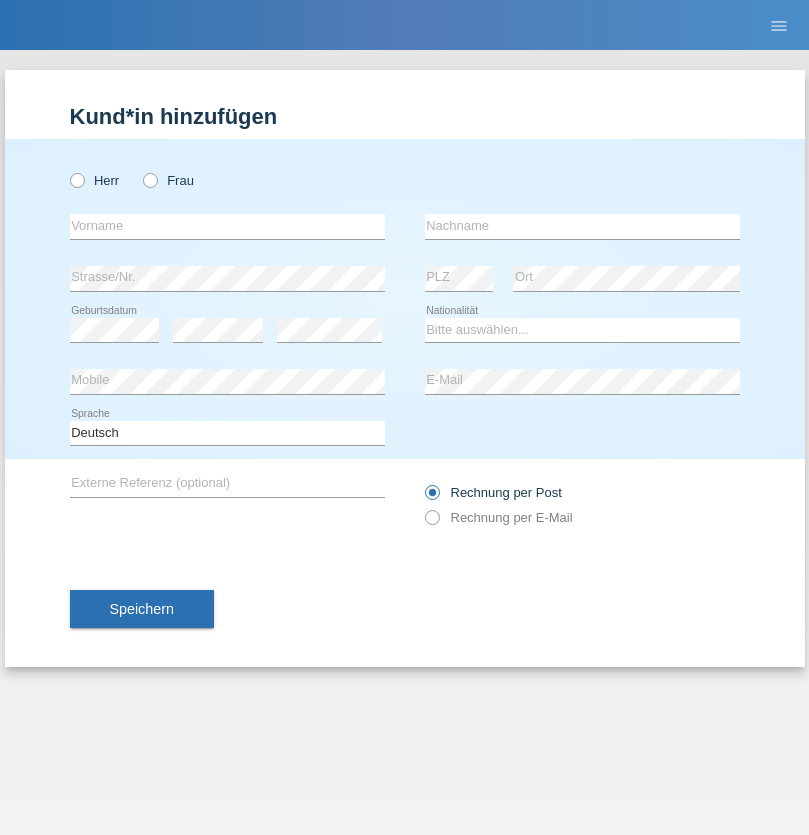 scroll, scrollTop: 0, scrollLeft: 0, axis: both 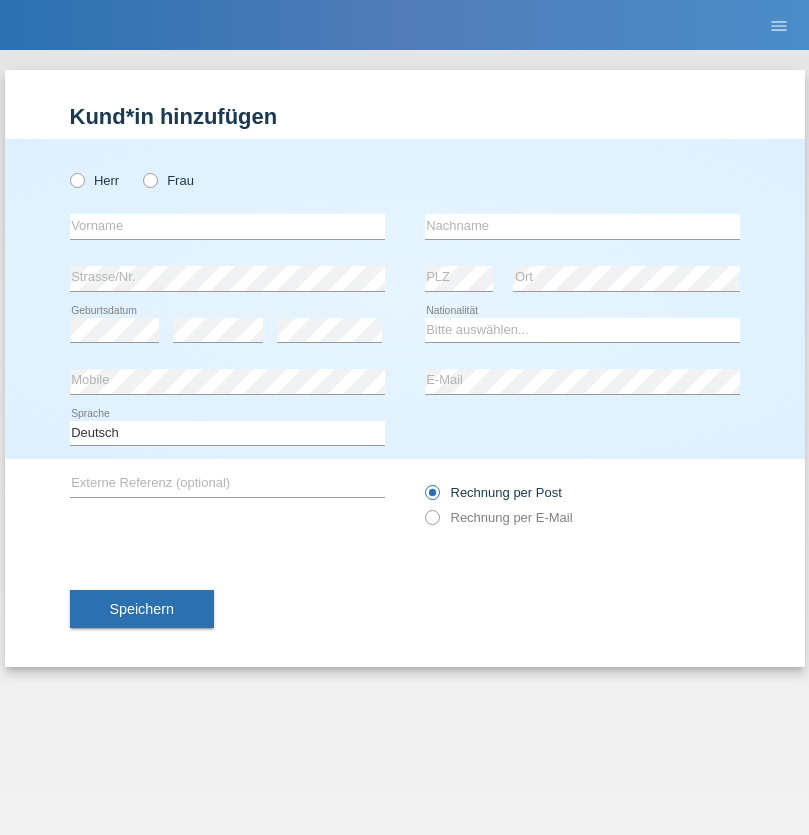 radio on "true" 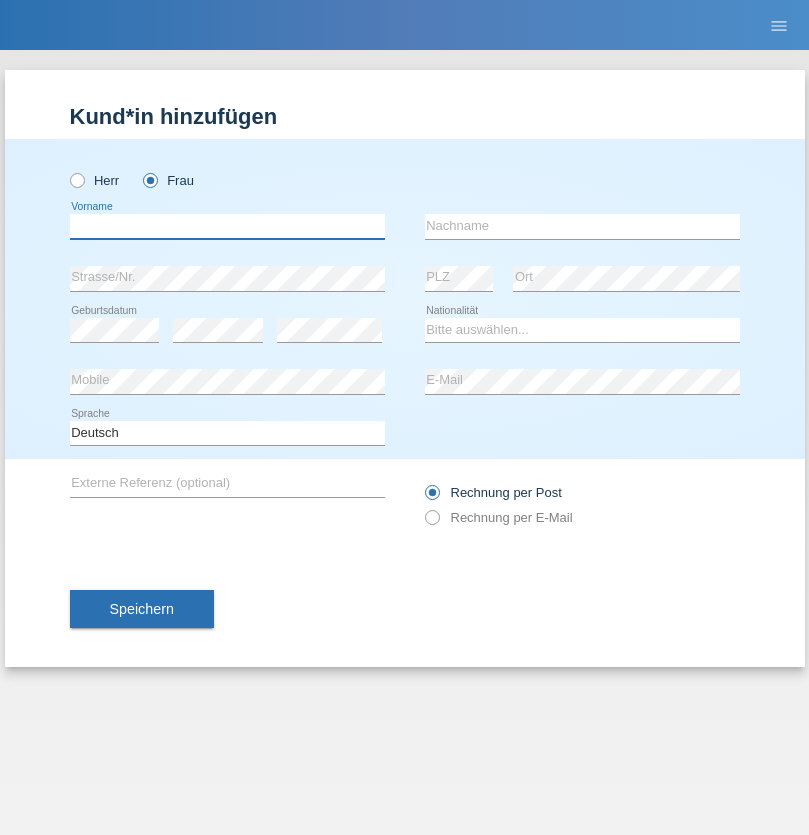 click at bounding box center (227, 226) 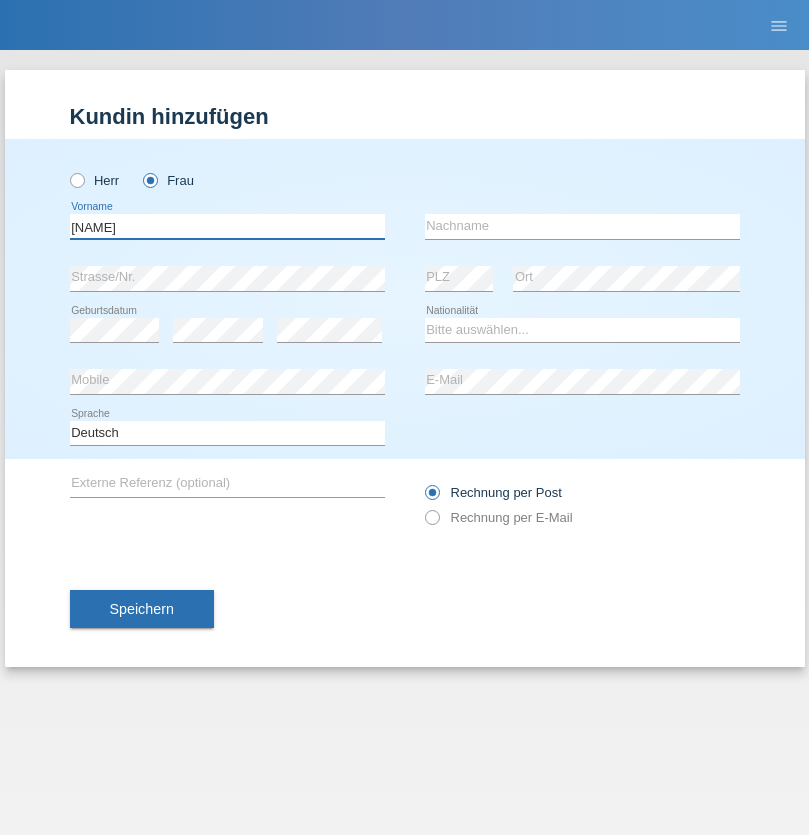 type on "MICHAELA" 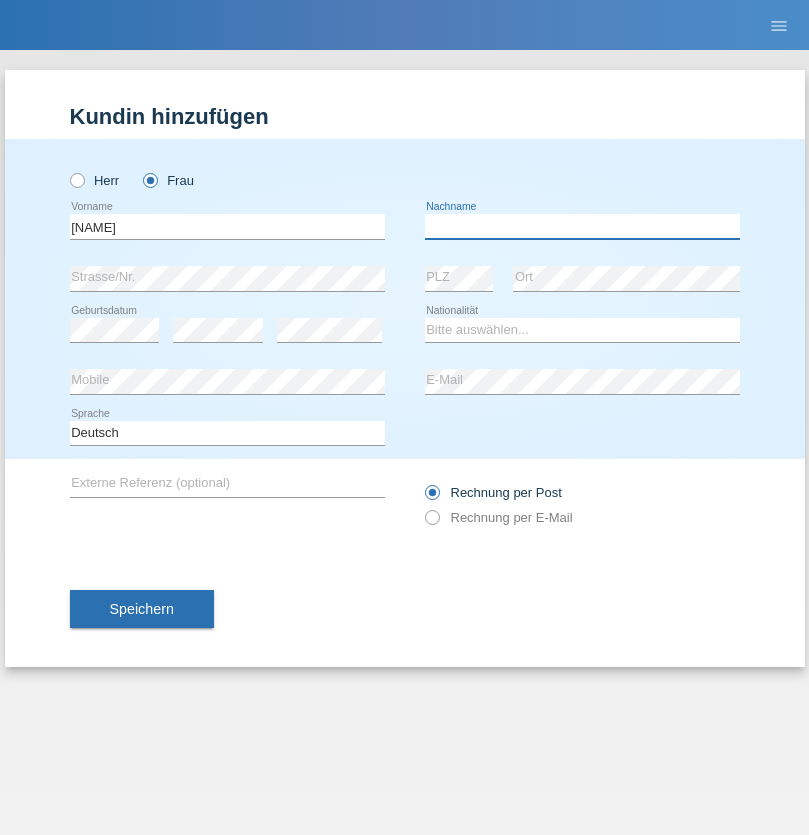 click at bounding box center [582, 226] 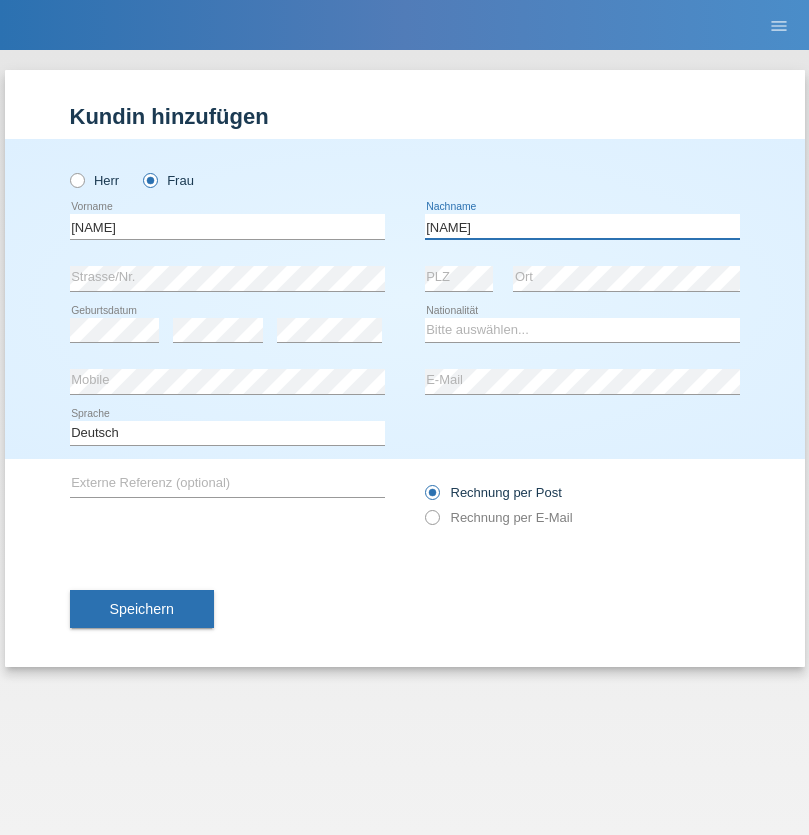 type on "BERNATOVA" 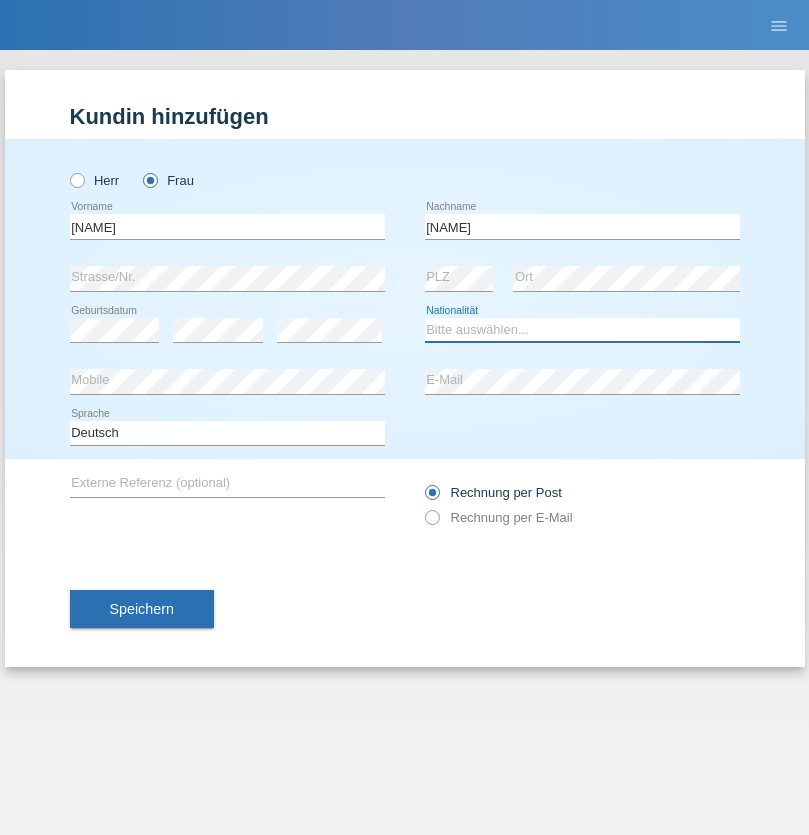 select on "SK" 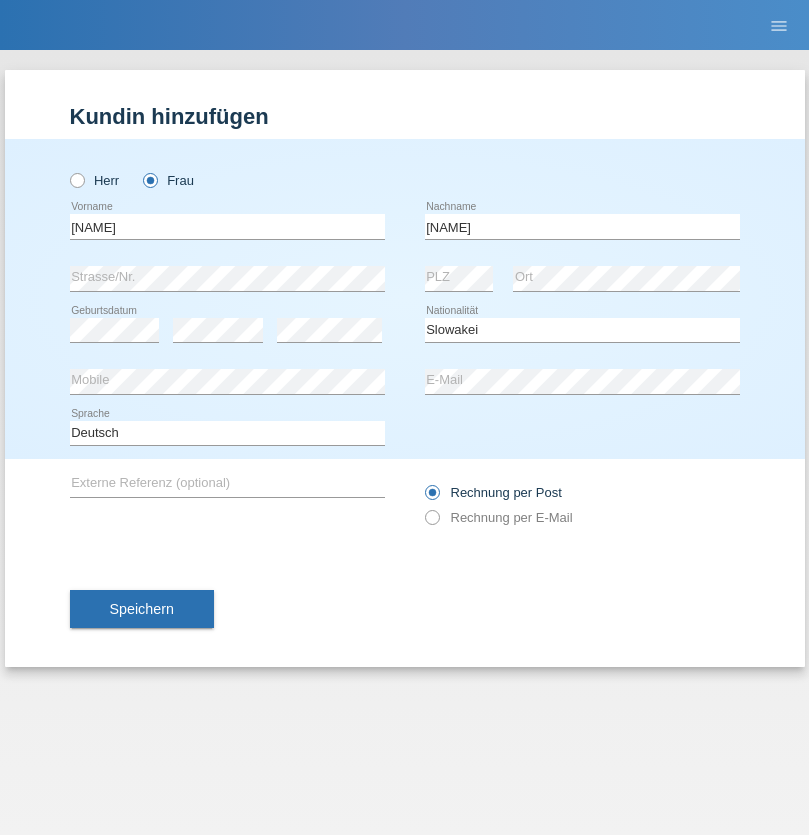 select on "C" 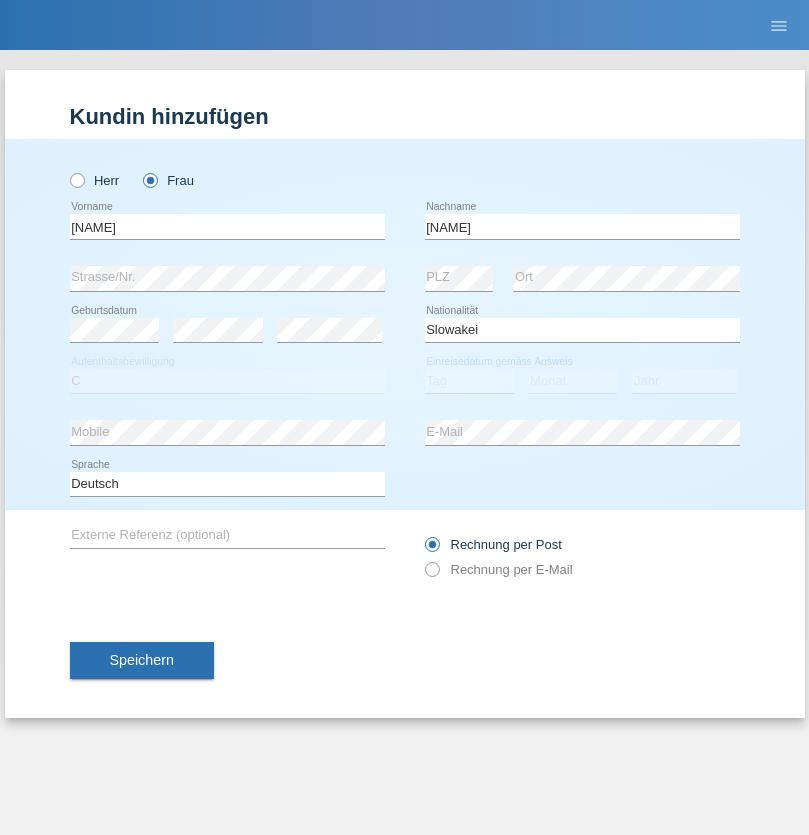 select on "05" 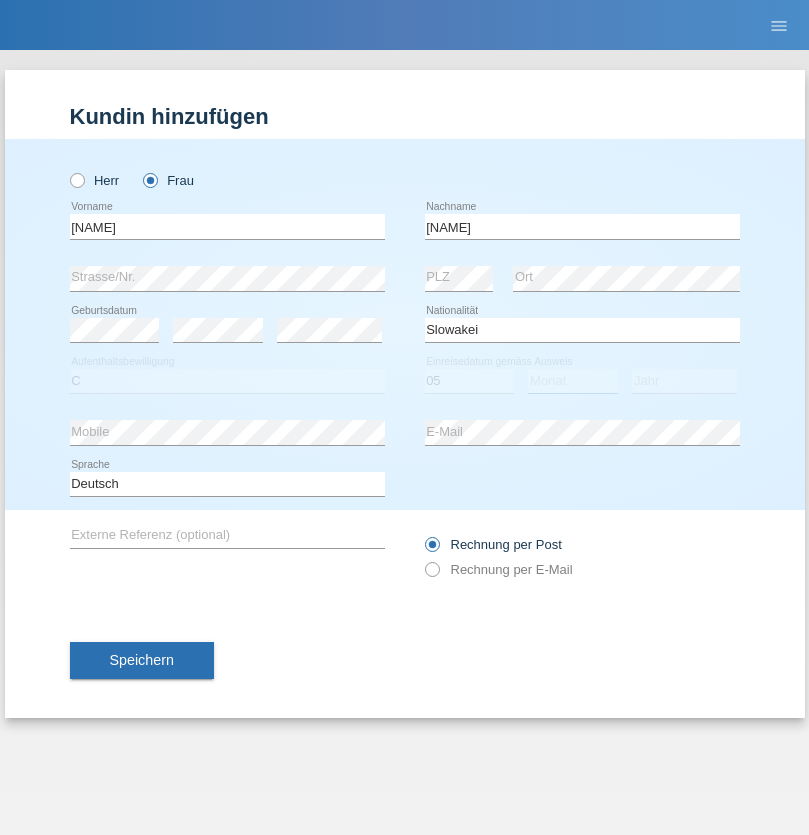 select on "04" 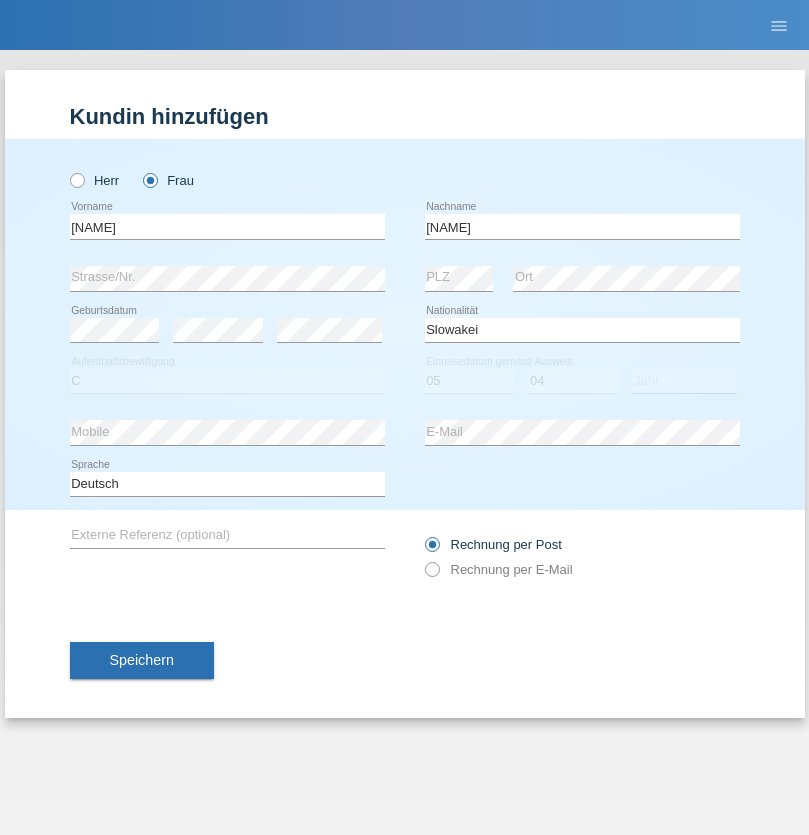 select on "2014" 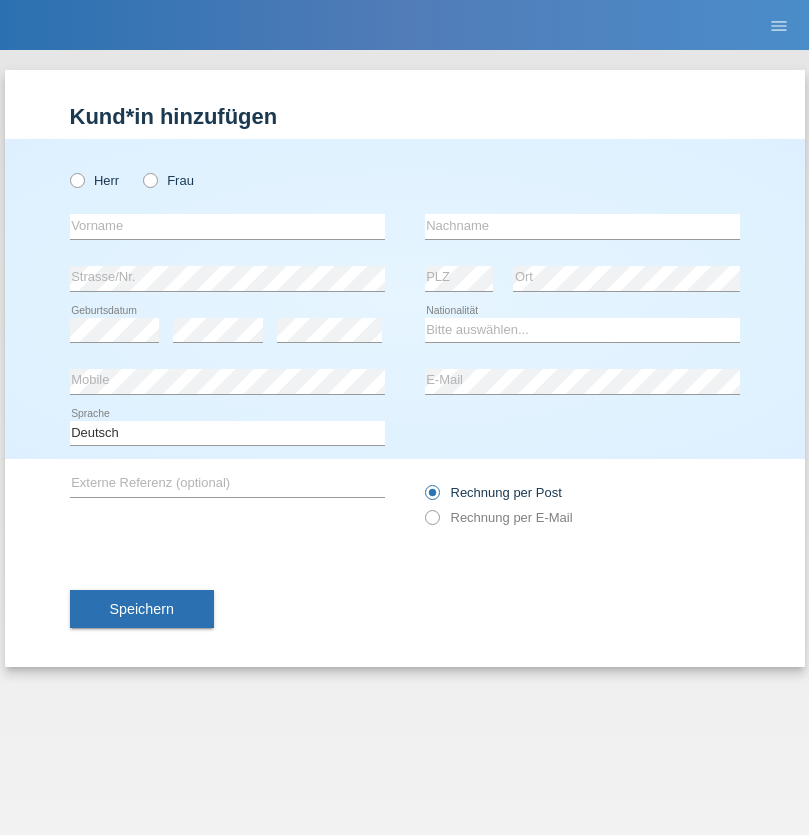 scroll, scrollTop: 0, scrollLeft: 0, axis: both 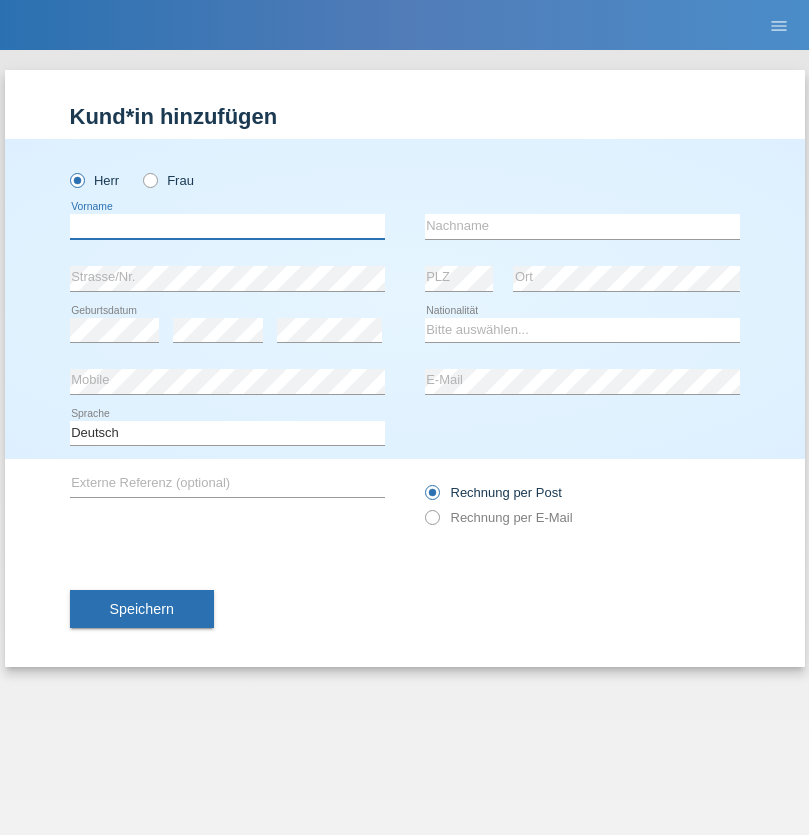 click at bounding box center (227, 226) 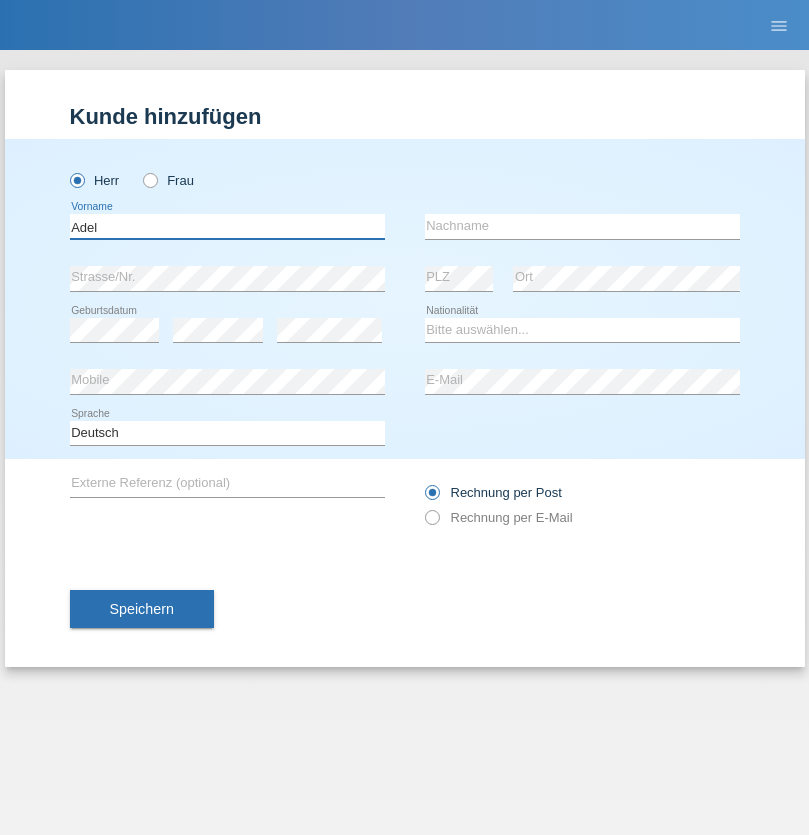 type on "Adel" 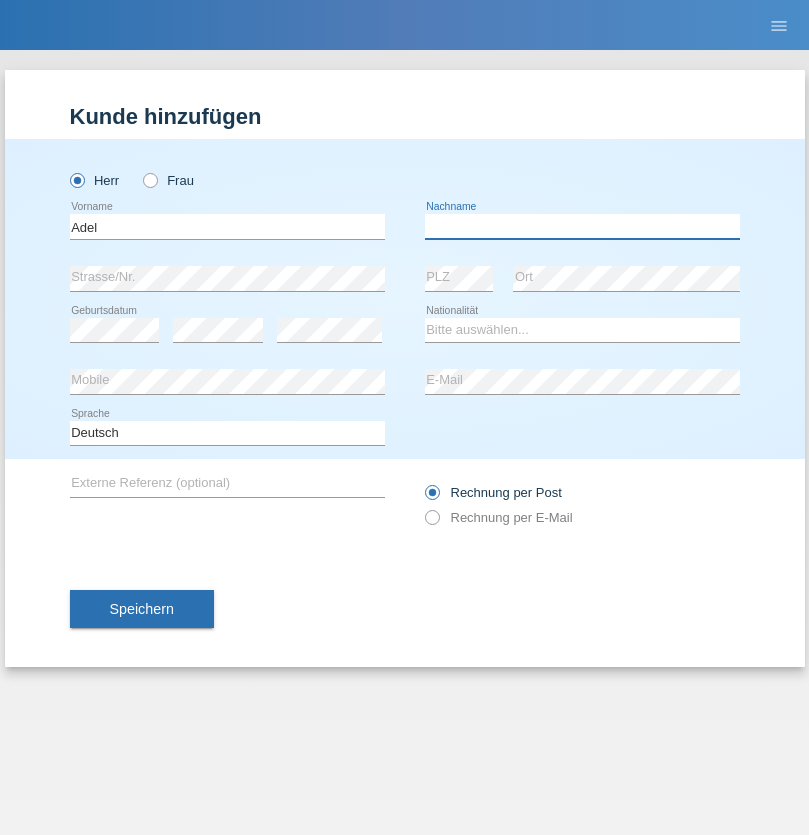click at bounding box center (582, 226) 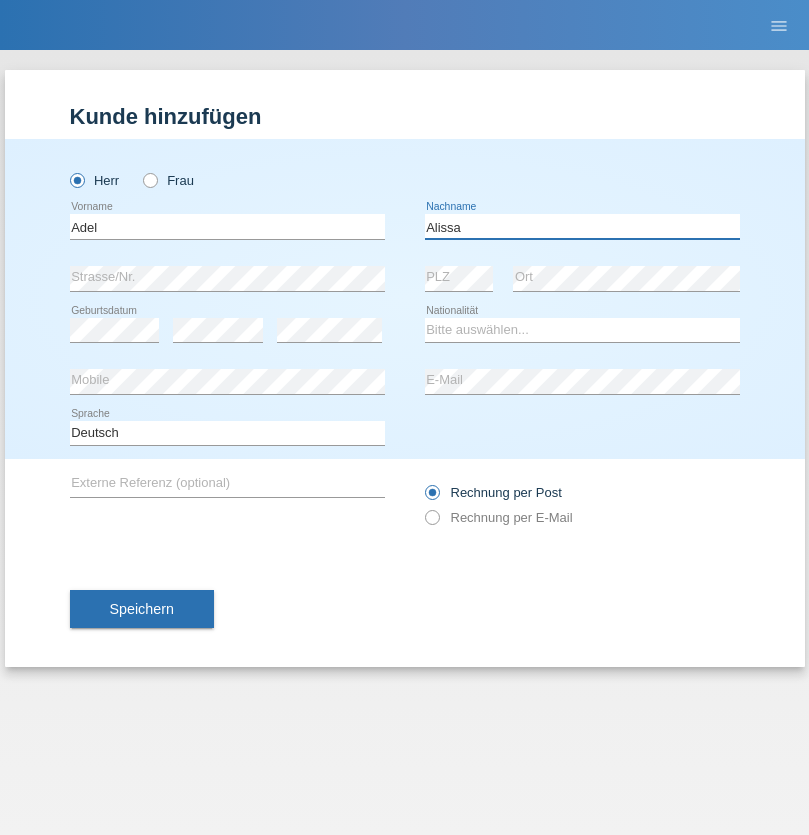 type on "Alissa" 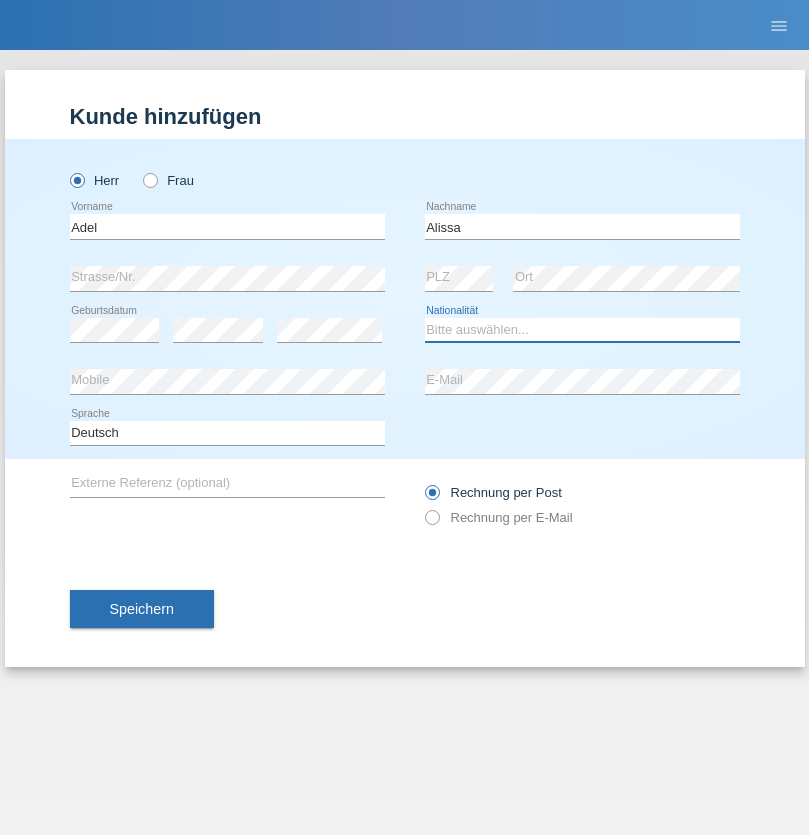 select on "SY" 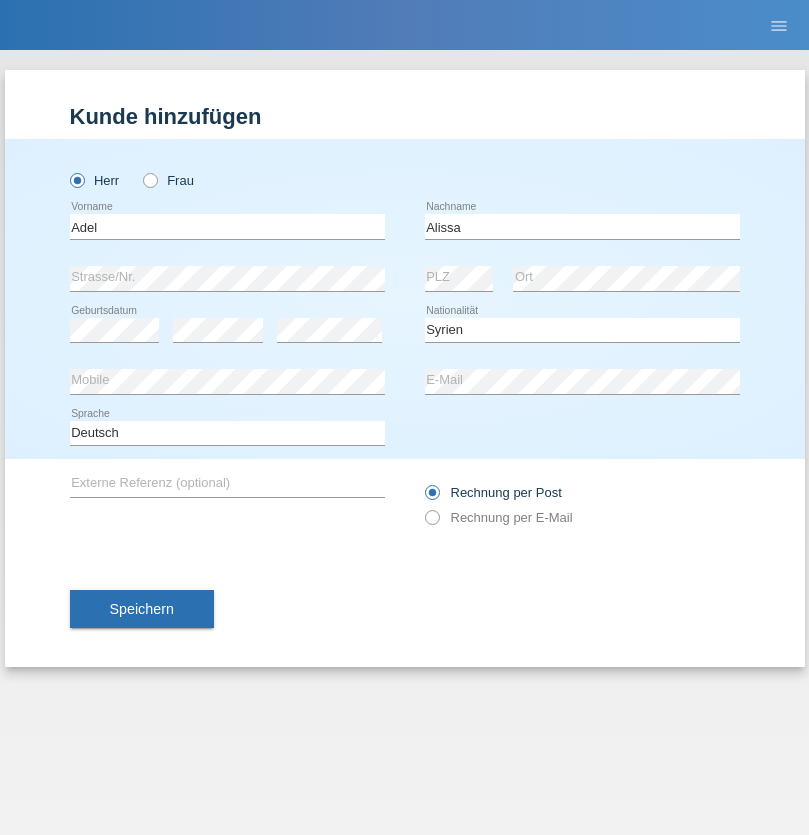 select on "C" 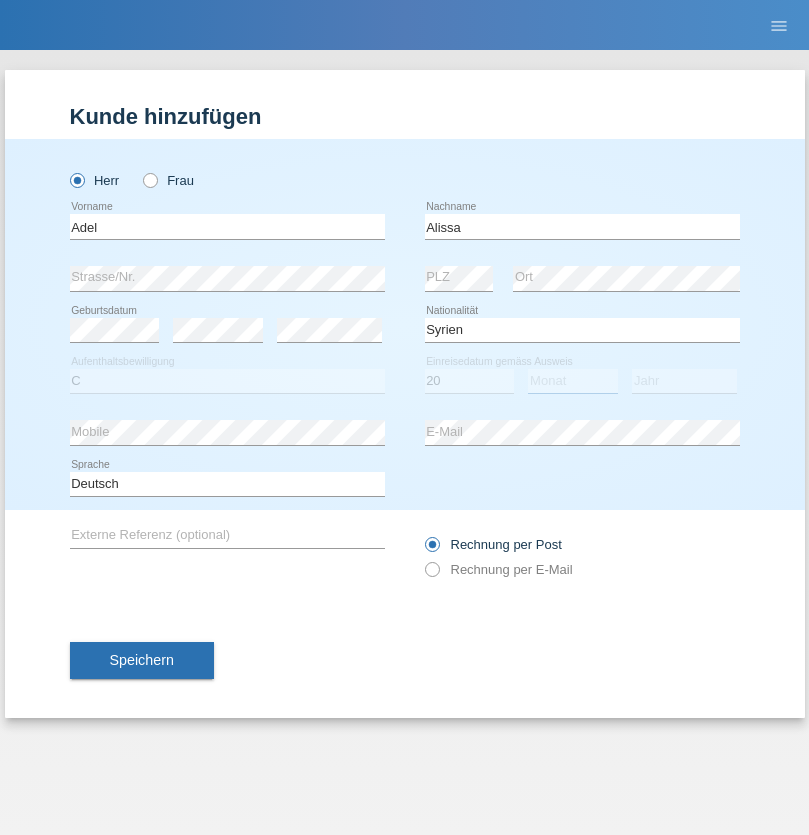 select on "09" 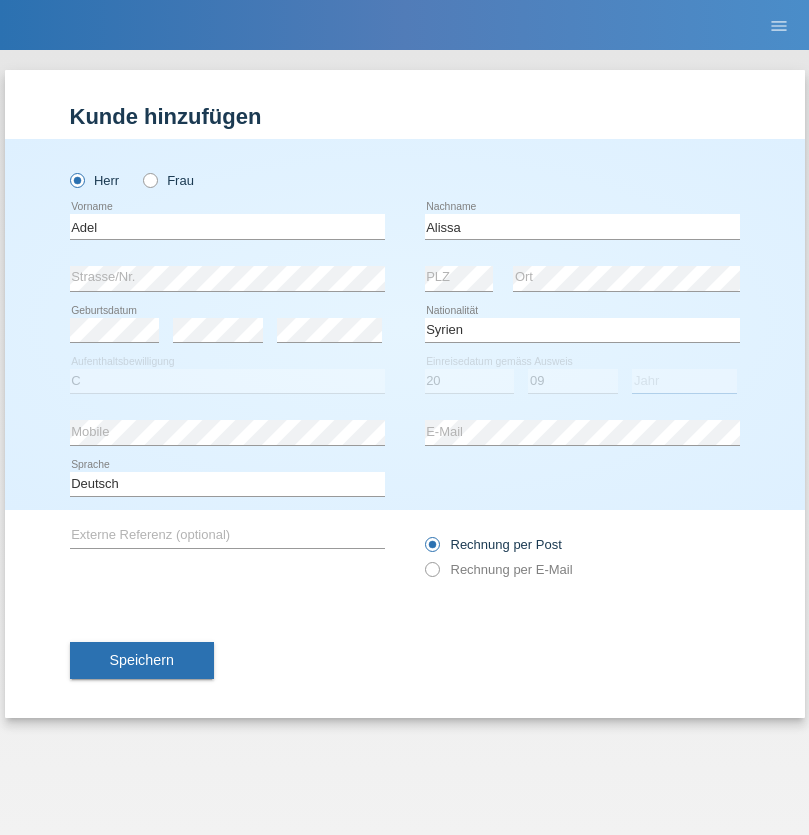 select on "2018" 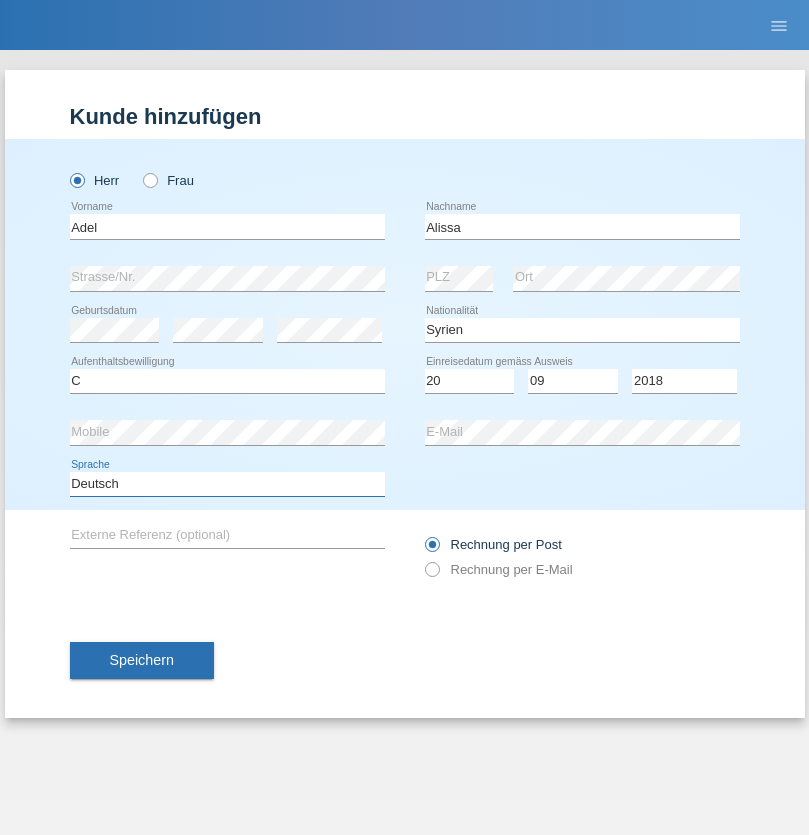 select on "en" 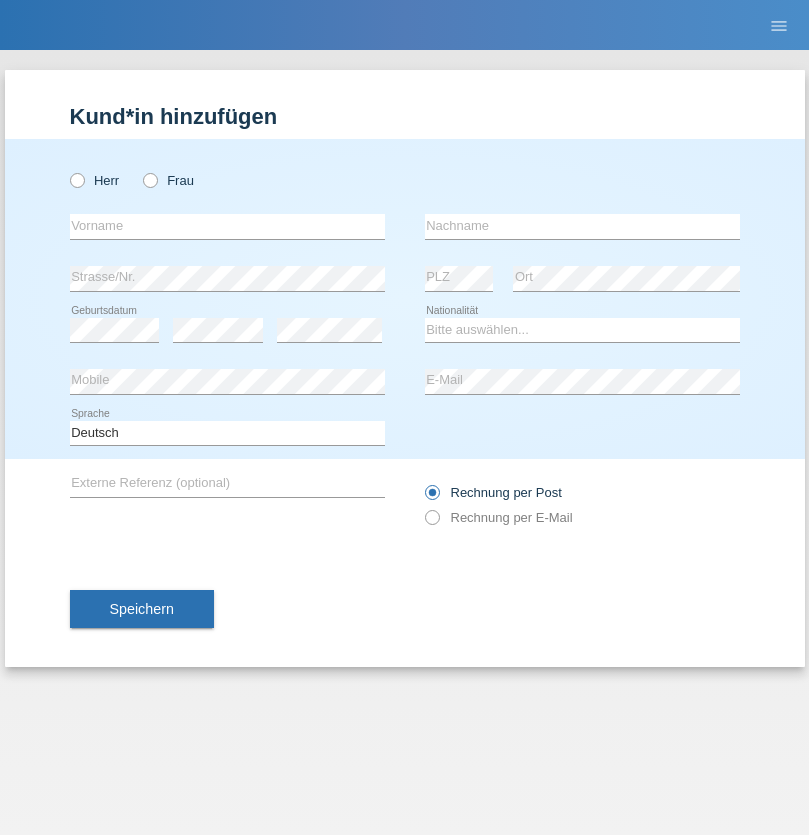 scroll, scrollTop: 0, scrollLeft: 0, axis: both 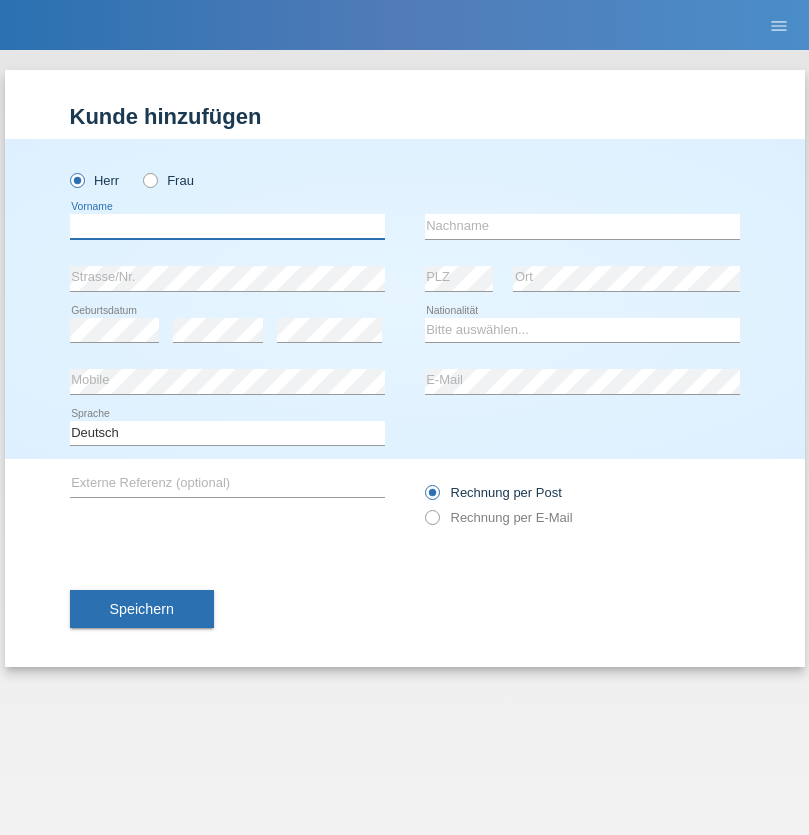 click at bounding box center [227, 226] 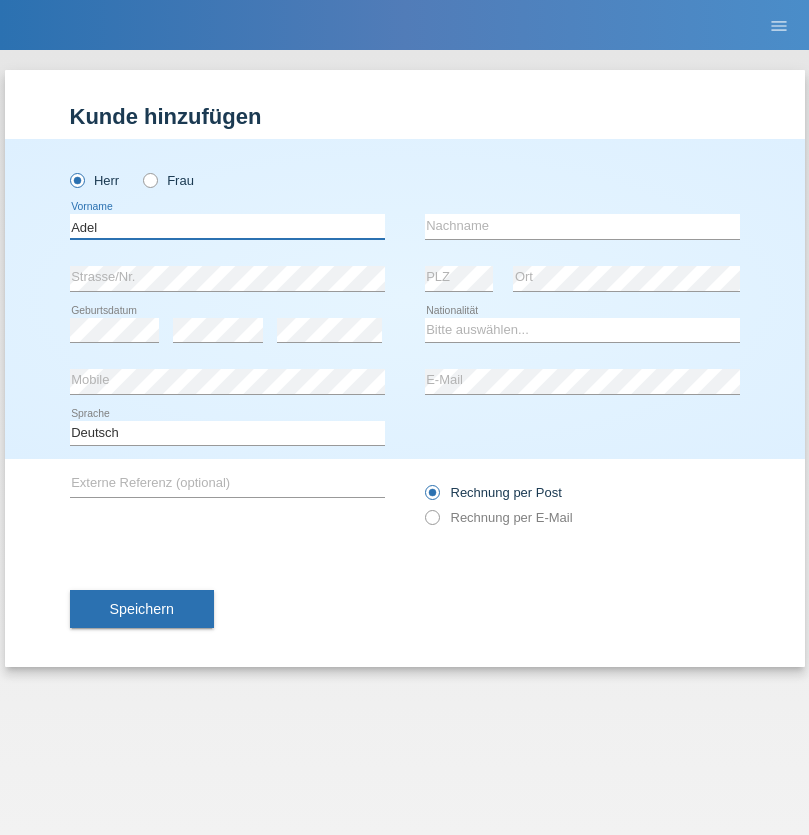 type on "Adel" 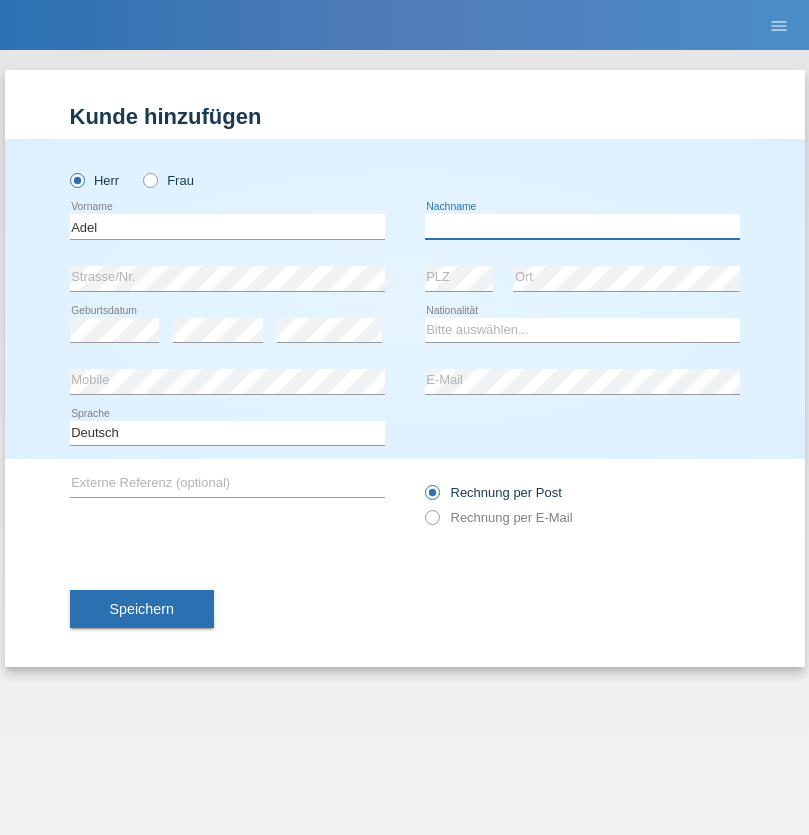 click at bounding box center (582, 226) 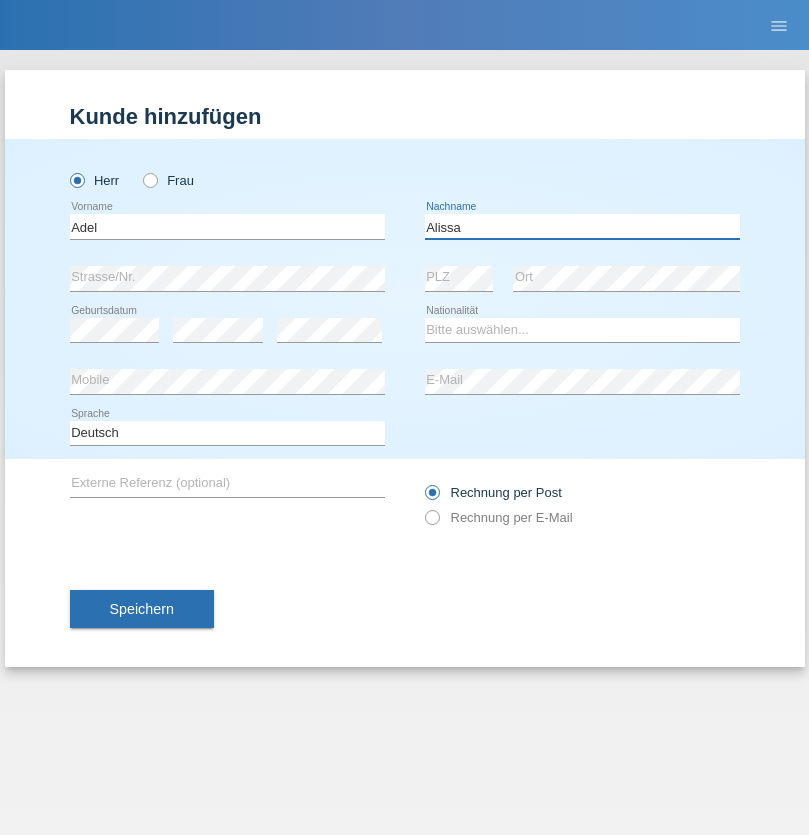 type on "Alissa" 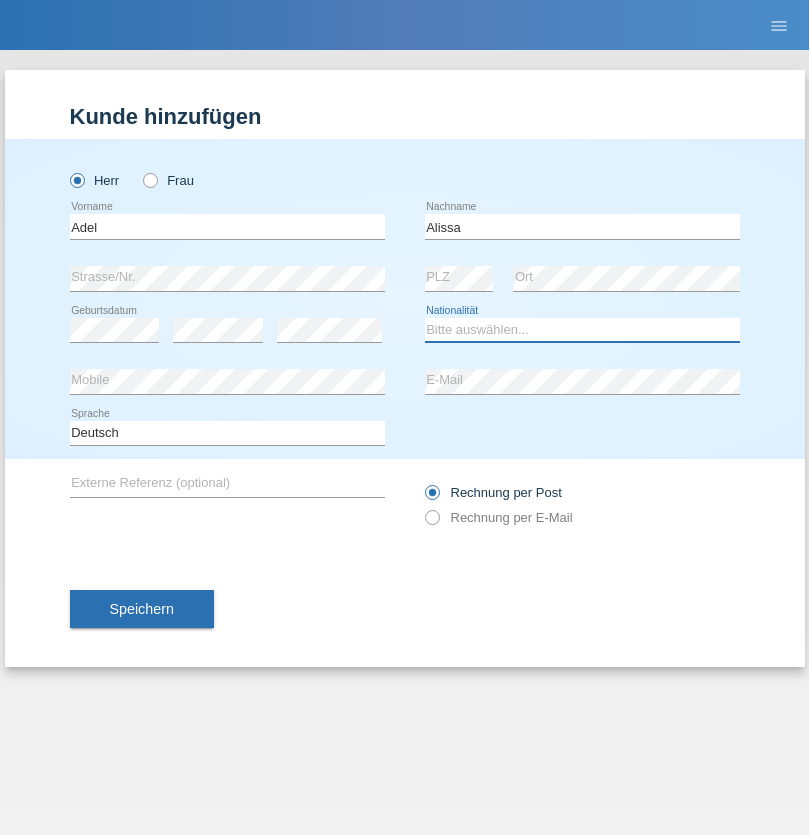select on "SY" 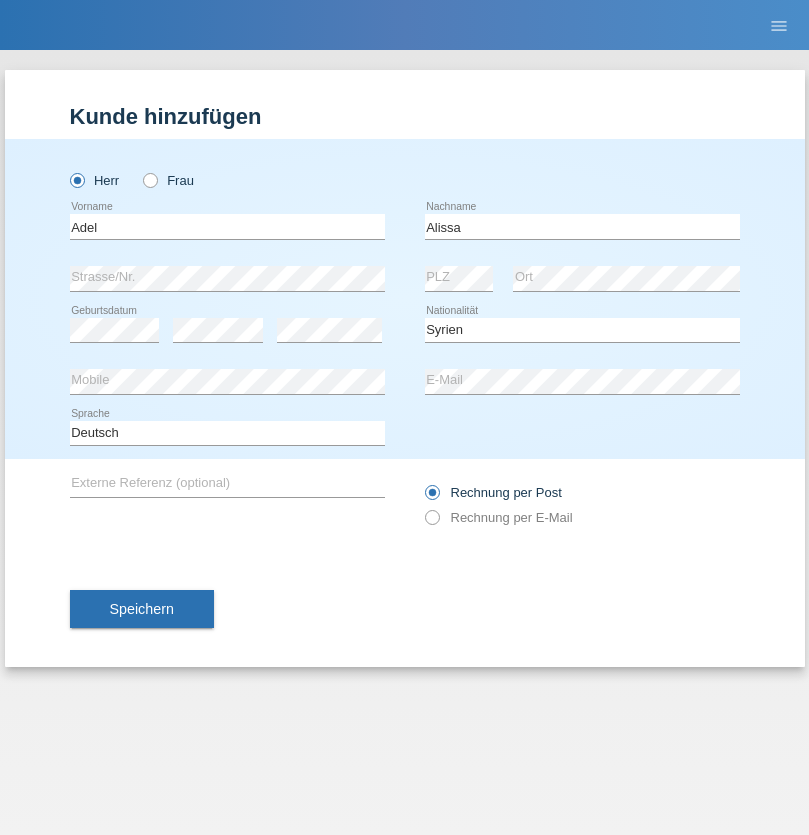 select on "C" 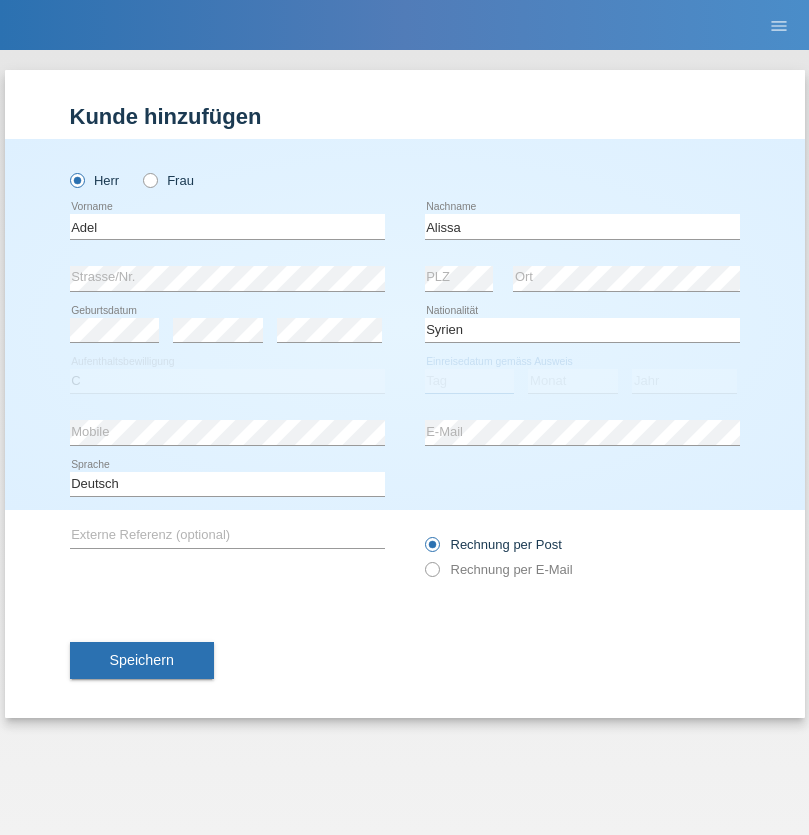 select on "20" 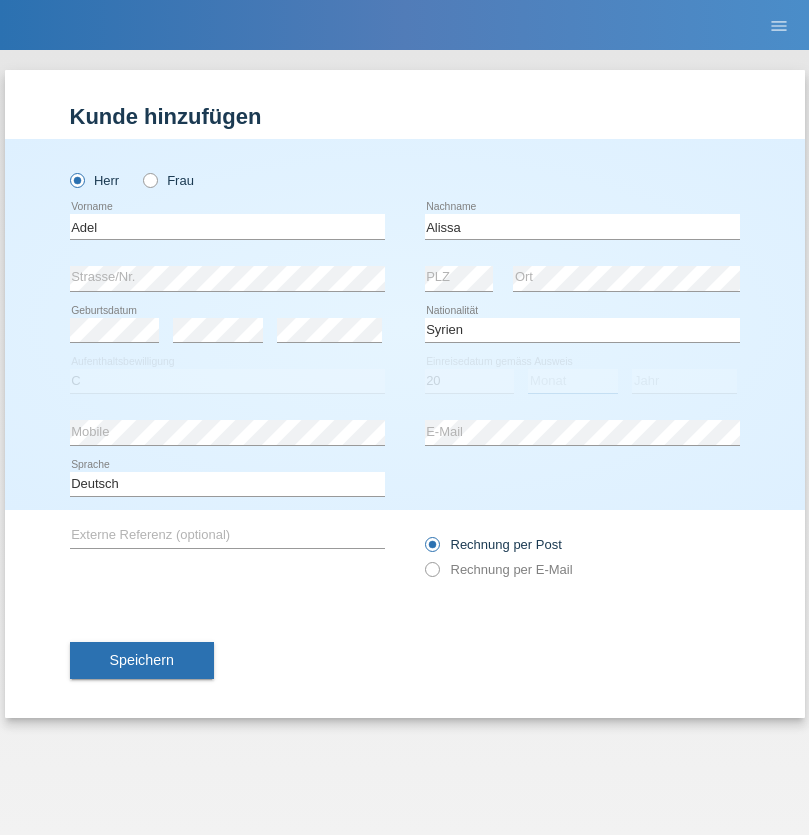 select on "09" 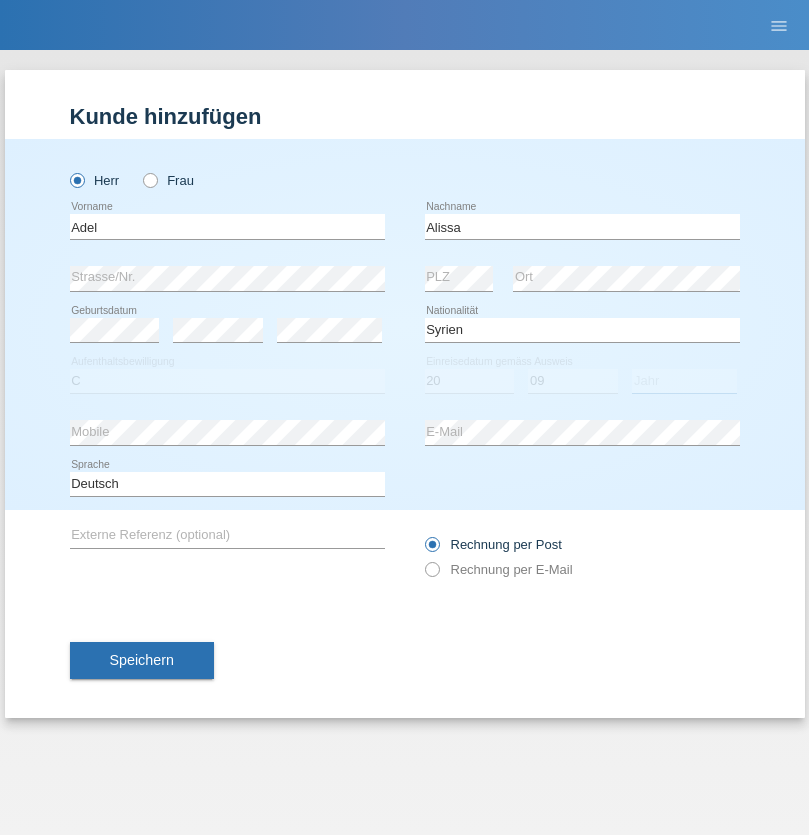 select on "2018" 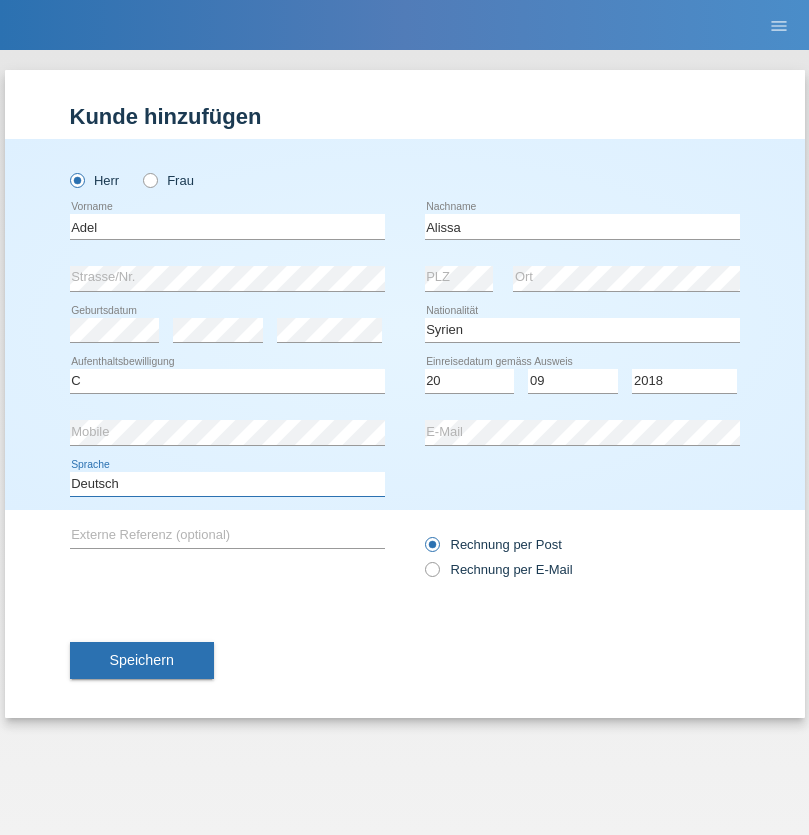 select on "en" 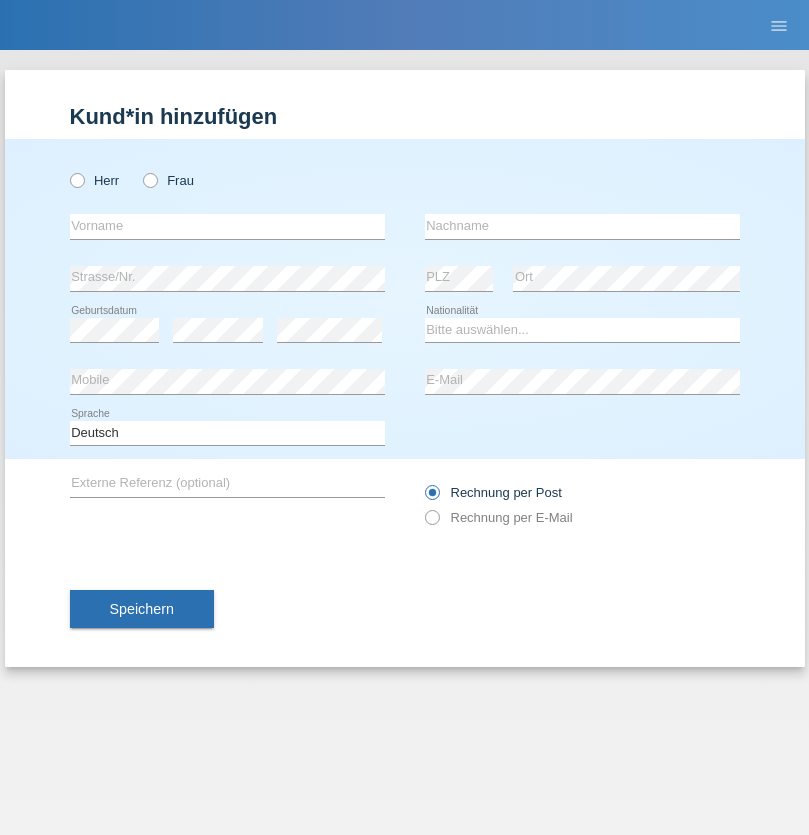 scroll, scrollTop: 0, scrollLeft: 0, axis: both 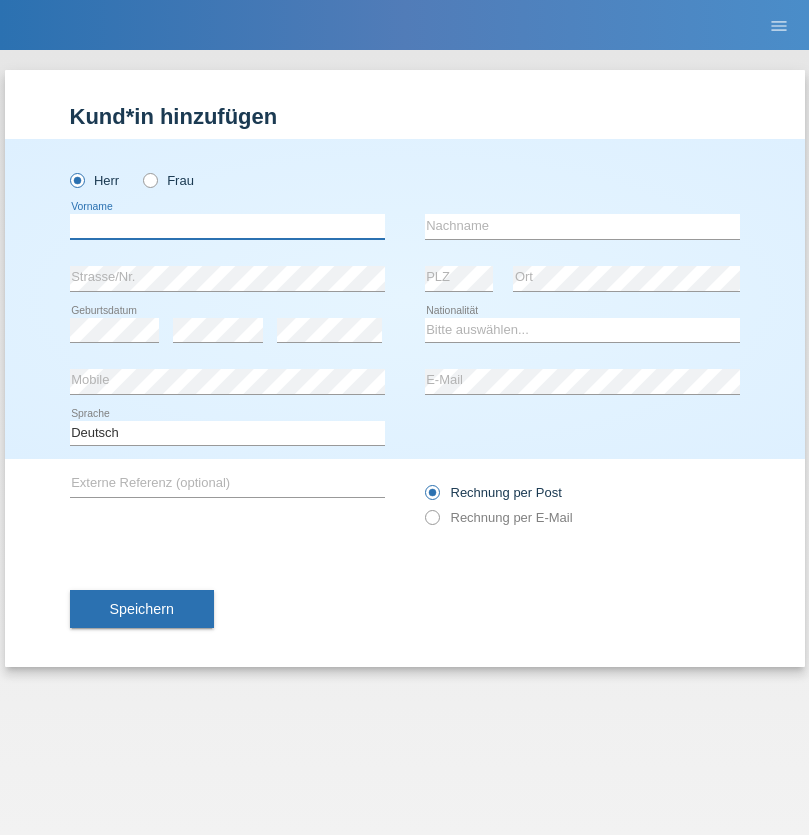click at bounding box center [227, 226] 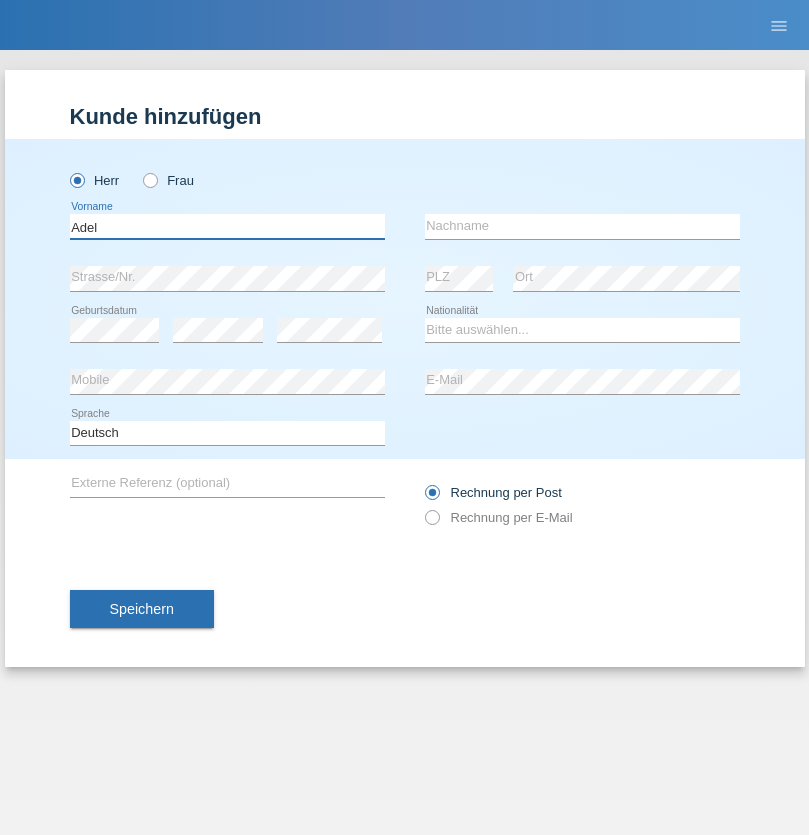 type on "Adel" 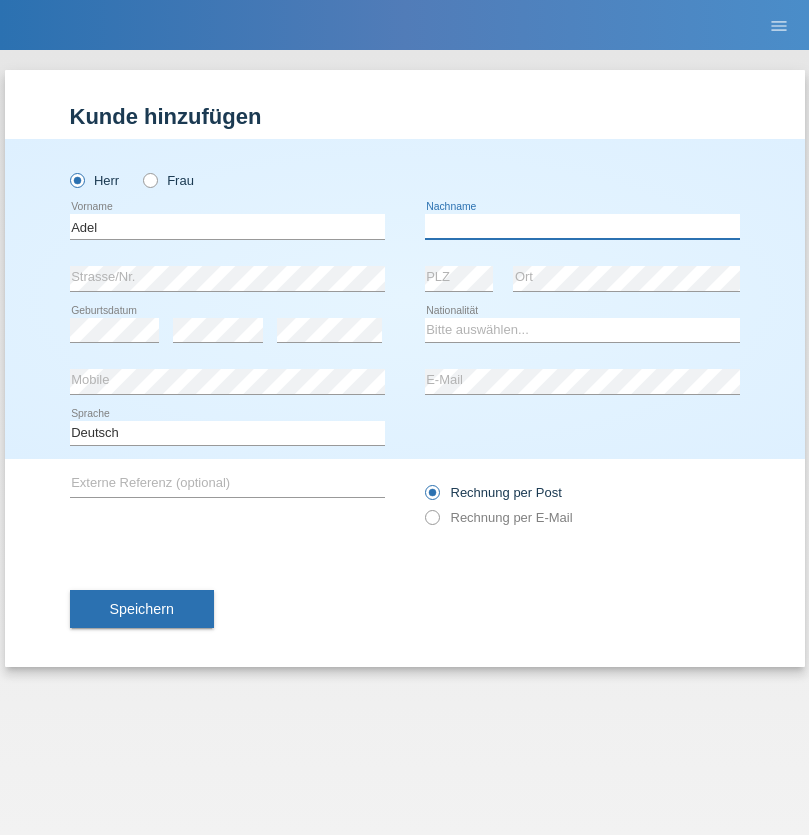 click at bounding box center [582, 226] 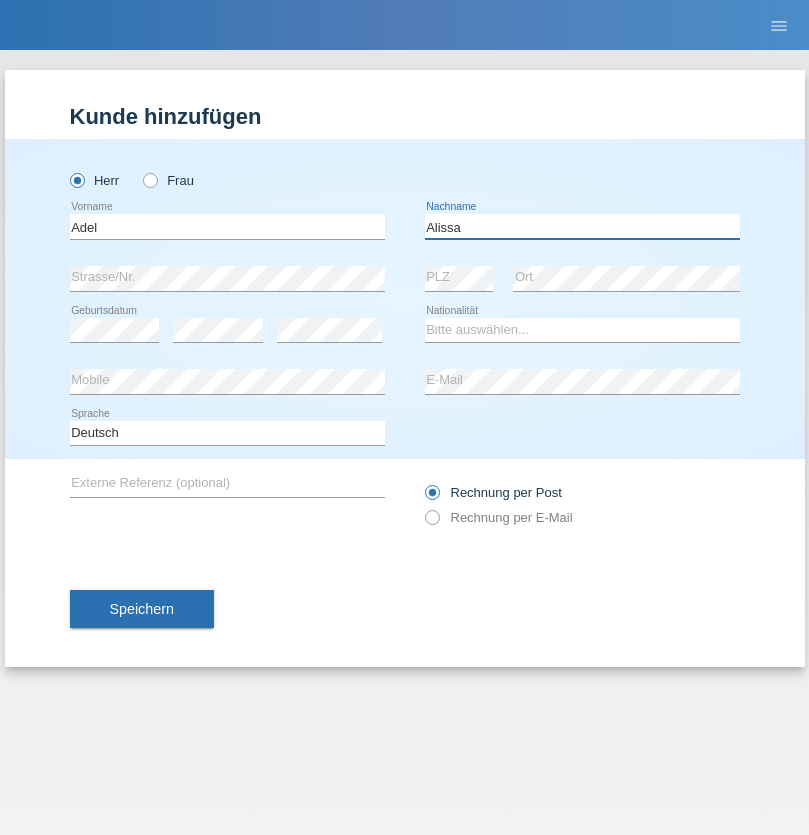 type on "Alissa" 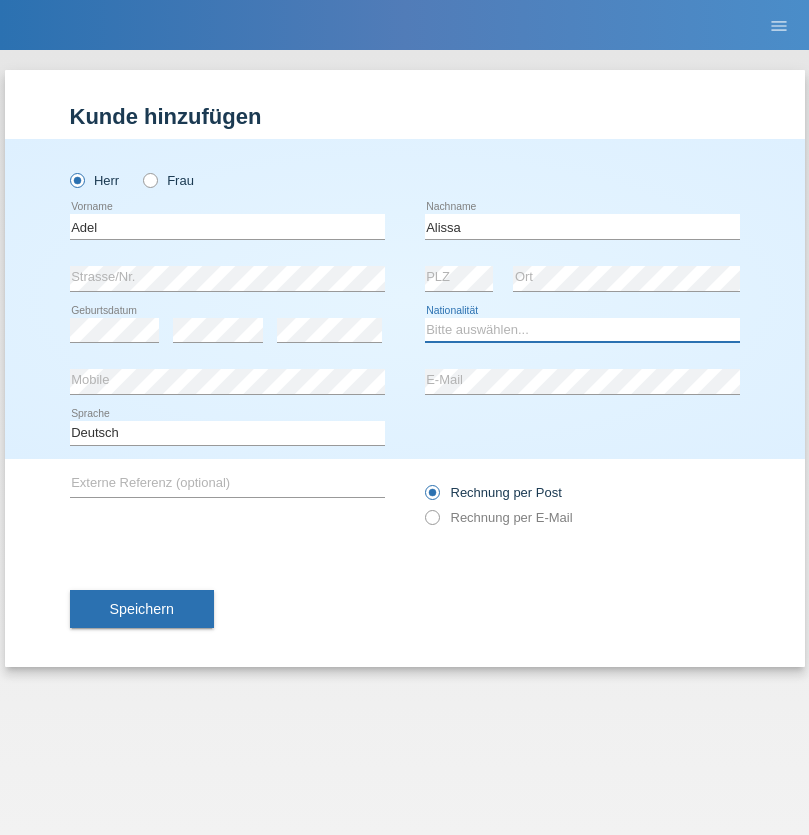 select on "SY" 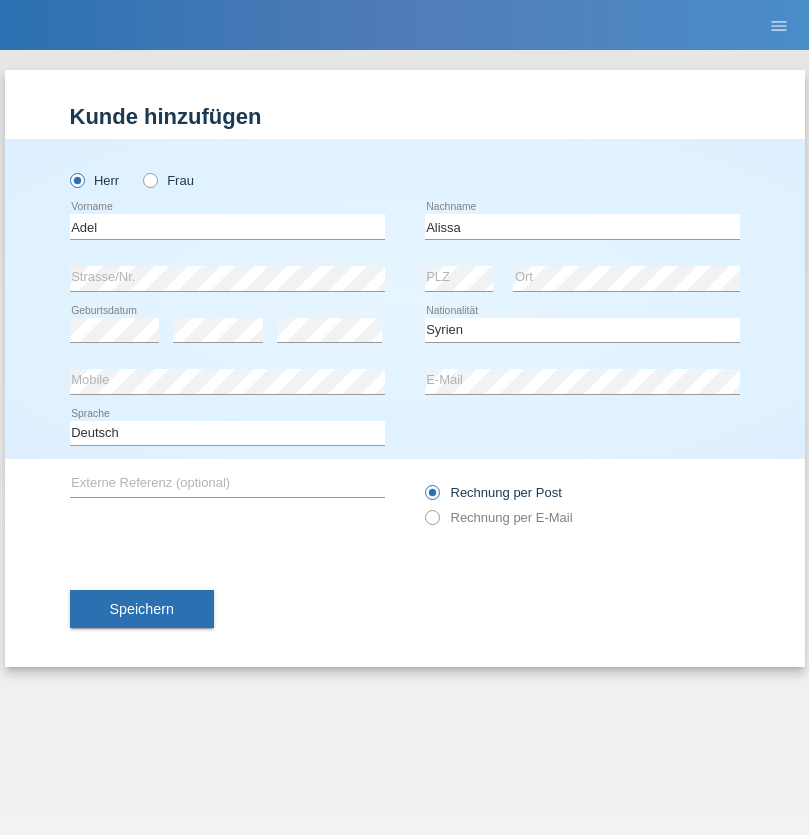 select on "C" 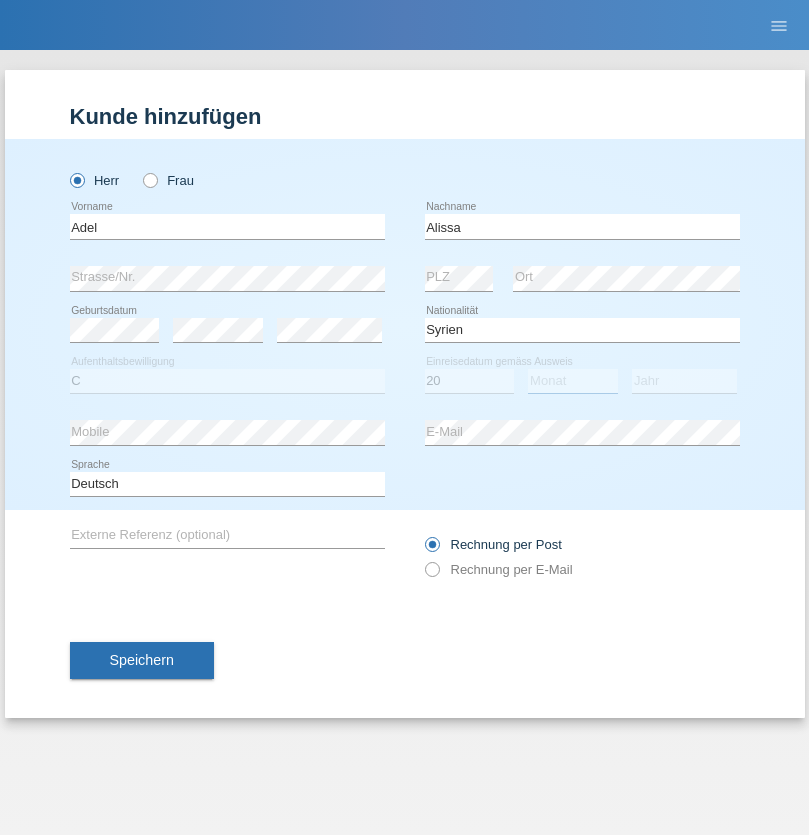 select on "09" 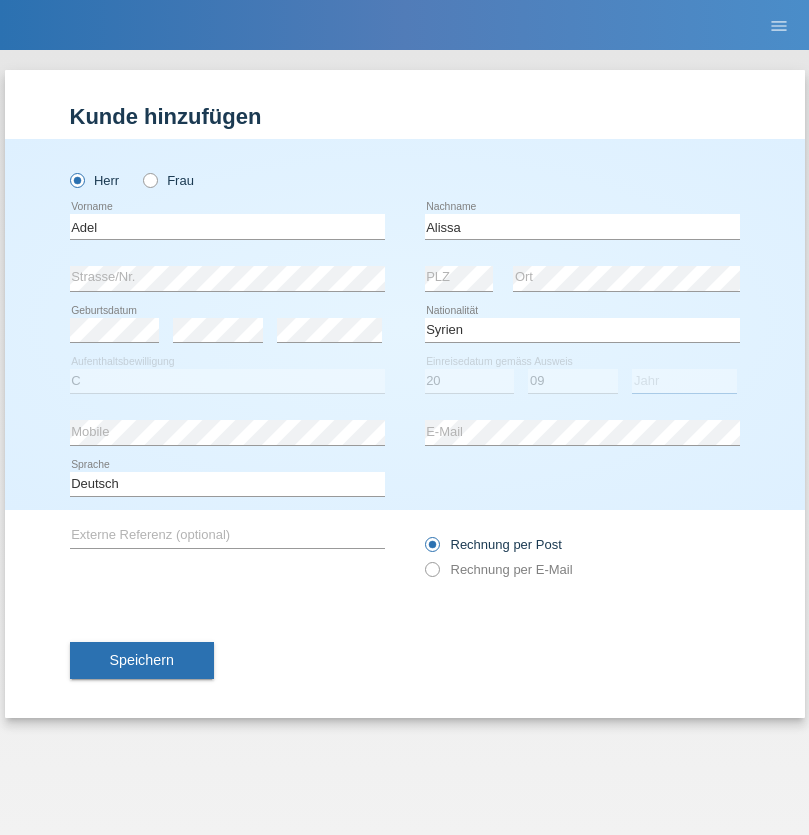 select on "2018" 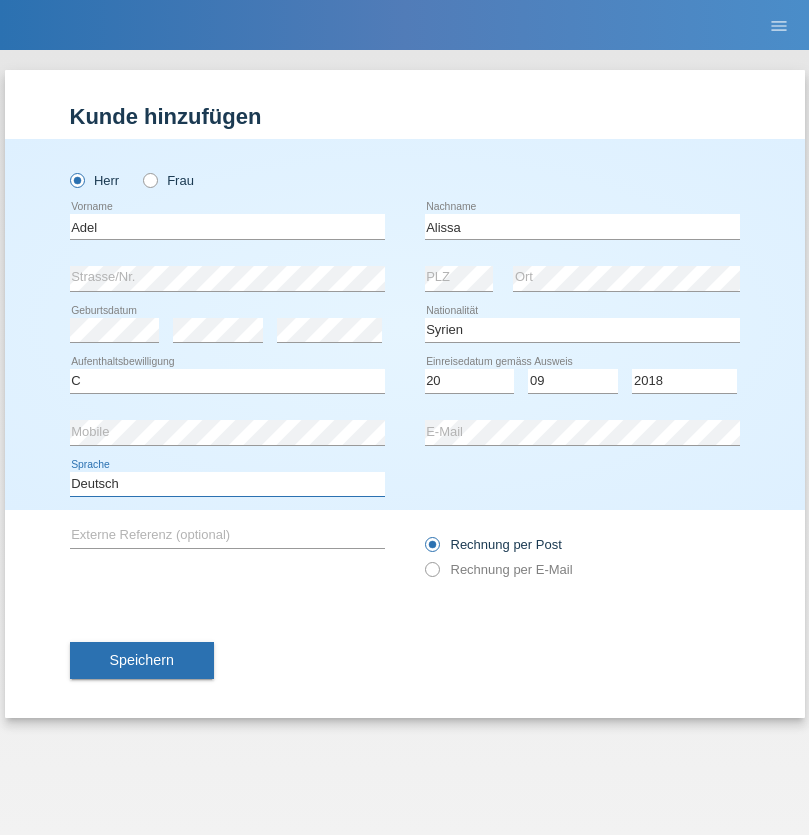 select on "en" 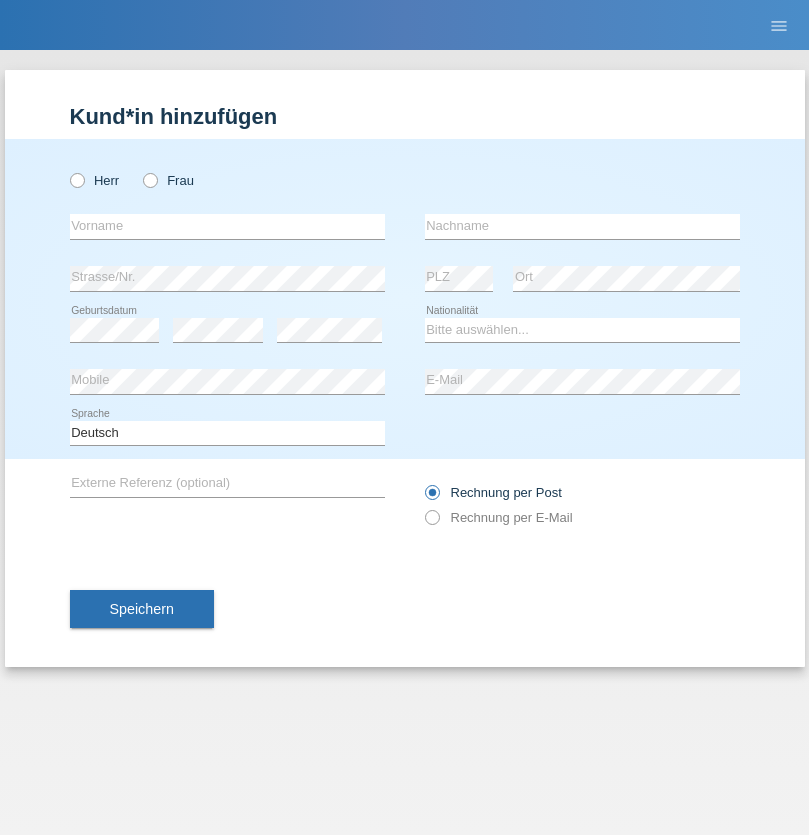 scroll, scrollTop: 0, scrollLeft: 0, axis: both 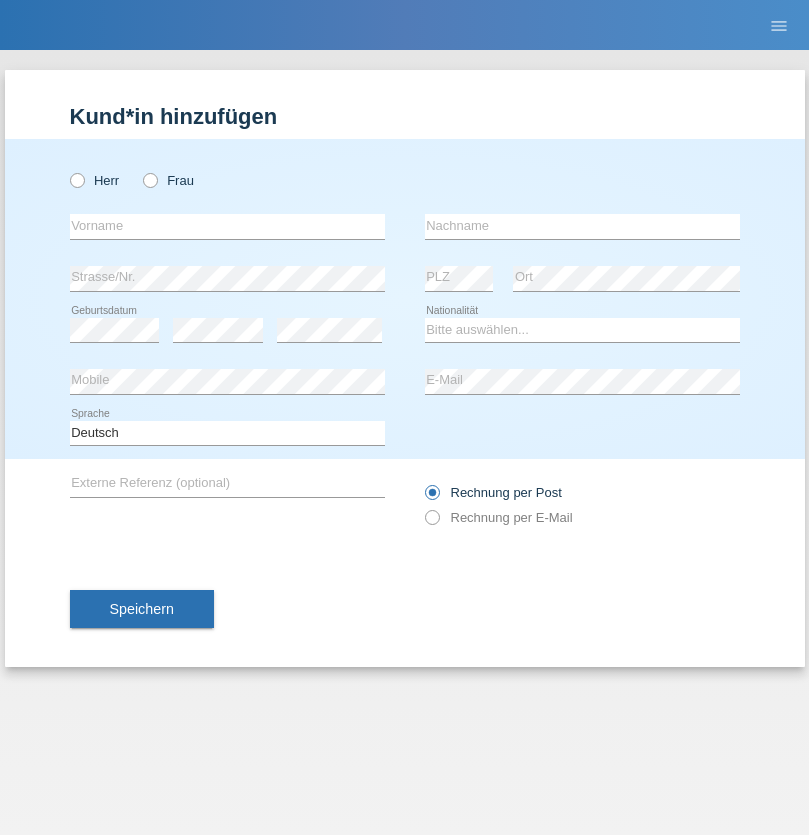 radio on "true" 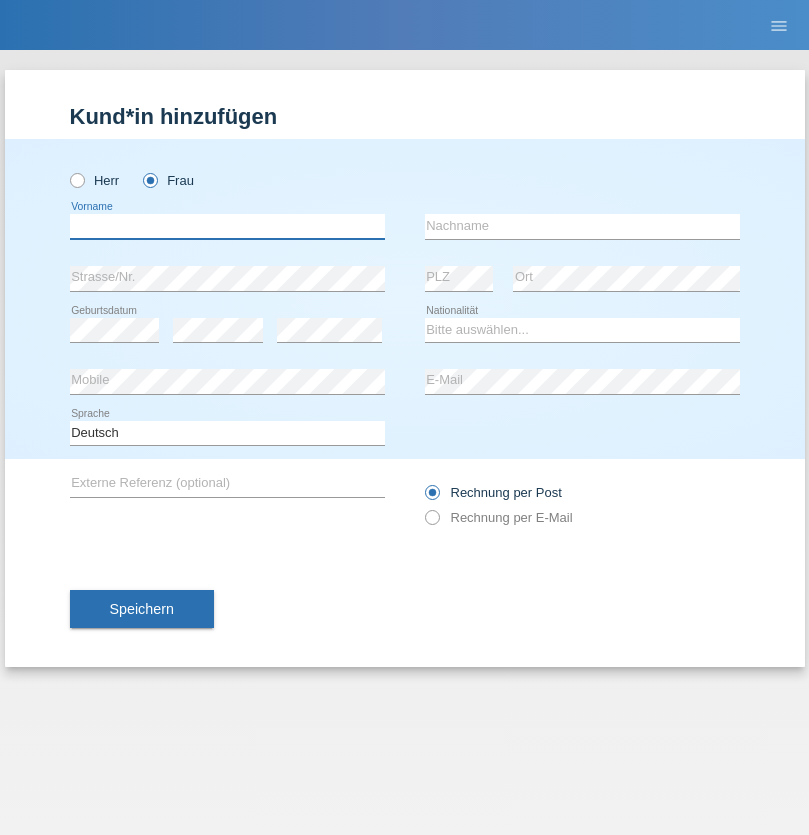click at bounding box center (227, 226) 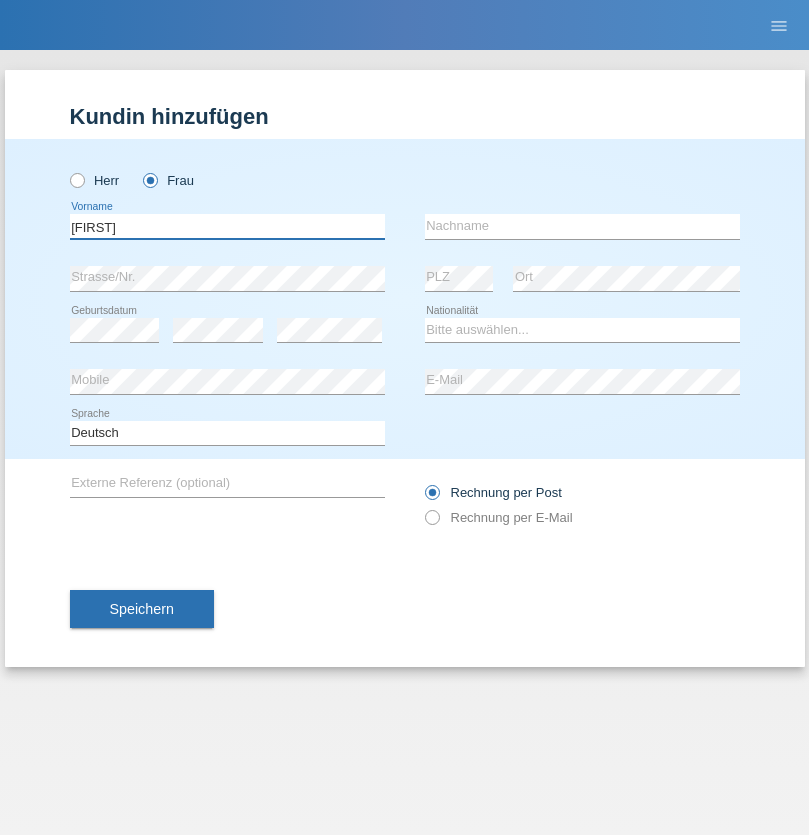type on "Nadin" 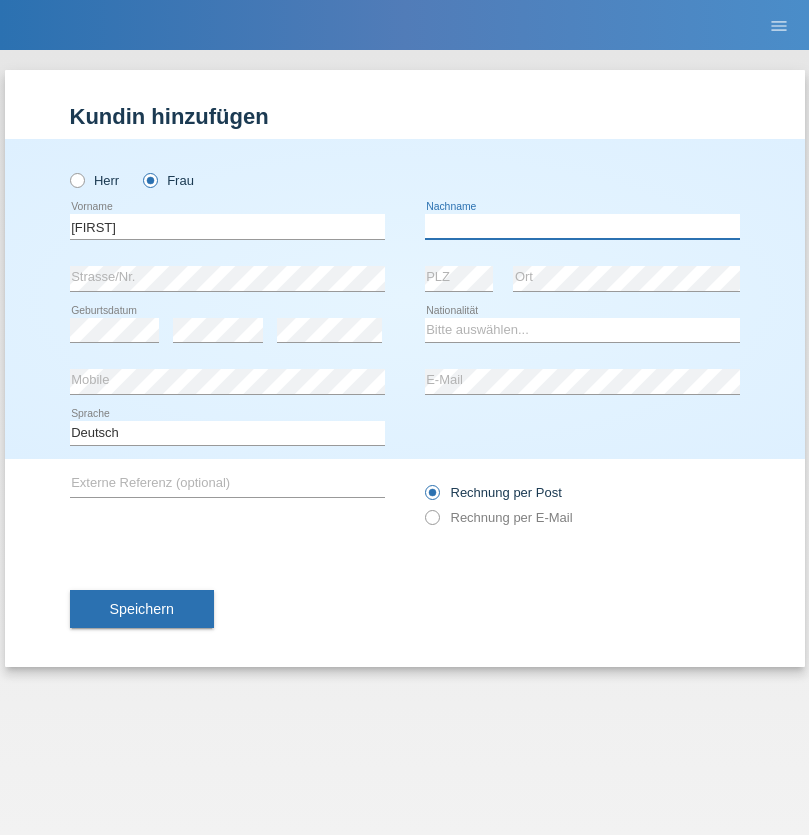 click at bounding box center (582, 226) 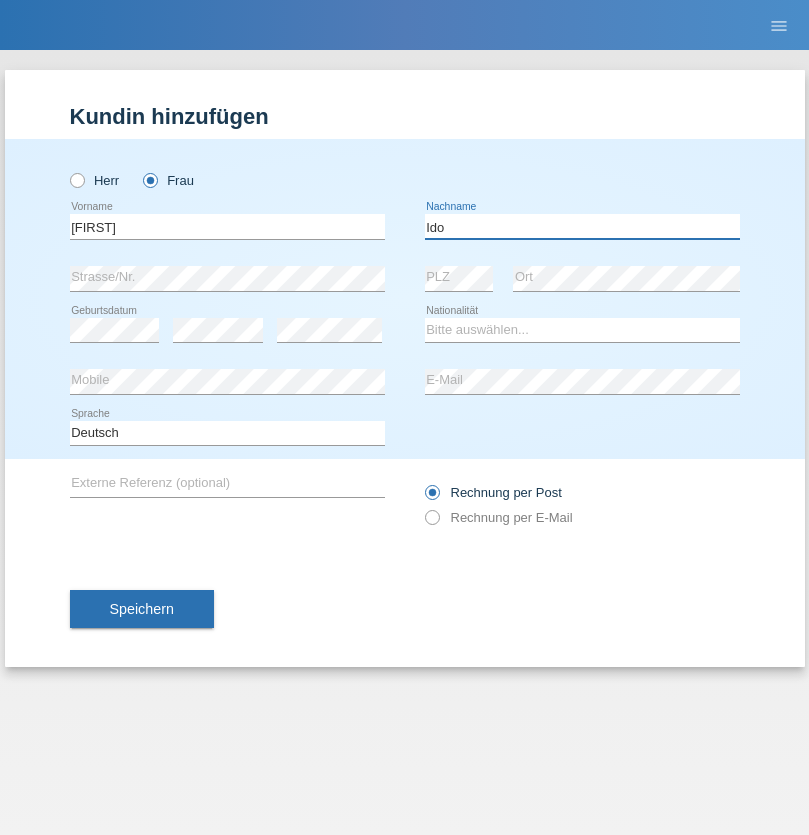 type on "Ido" 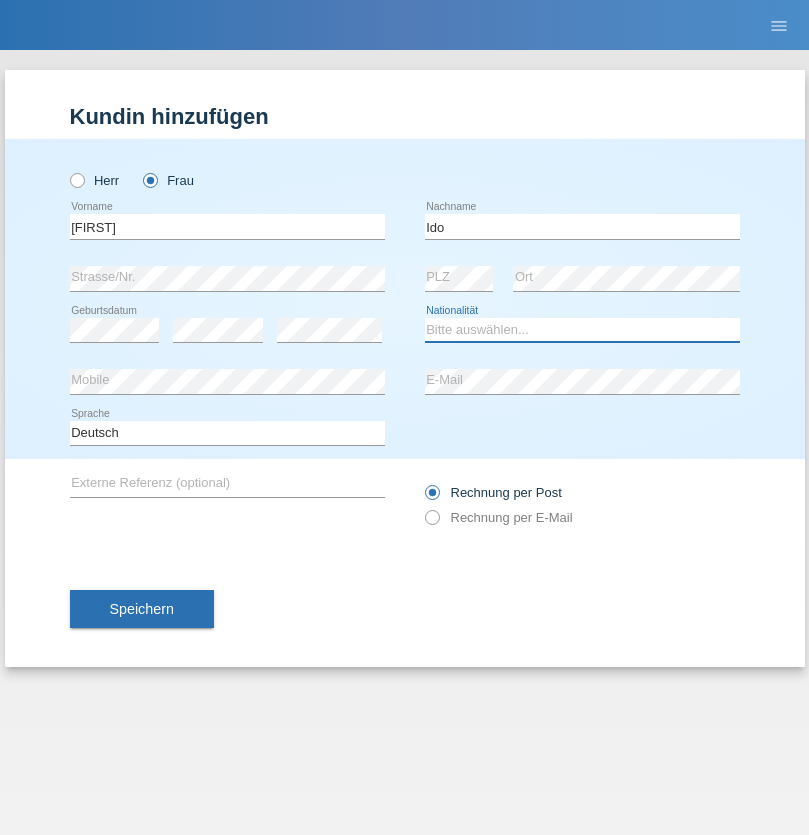 select on "CH" 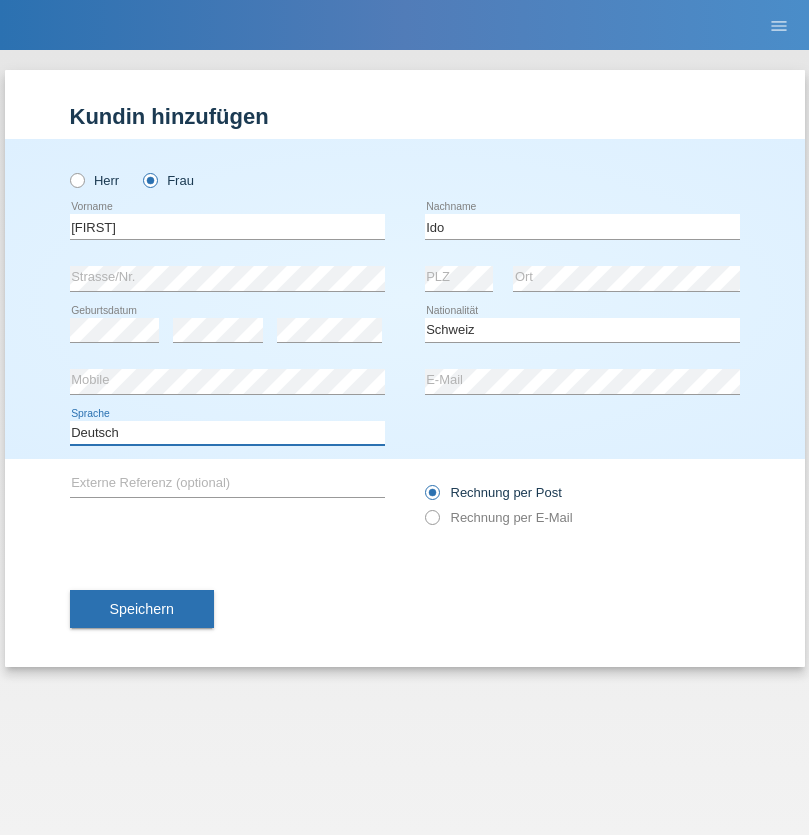 select on "en" 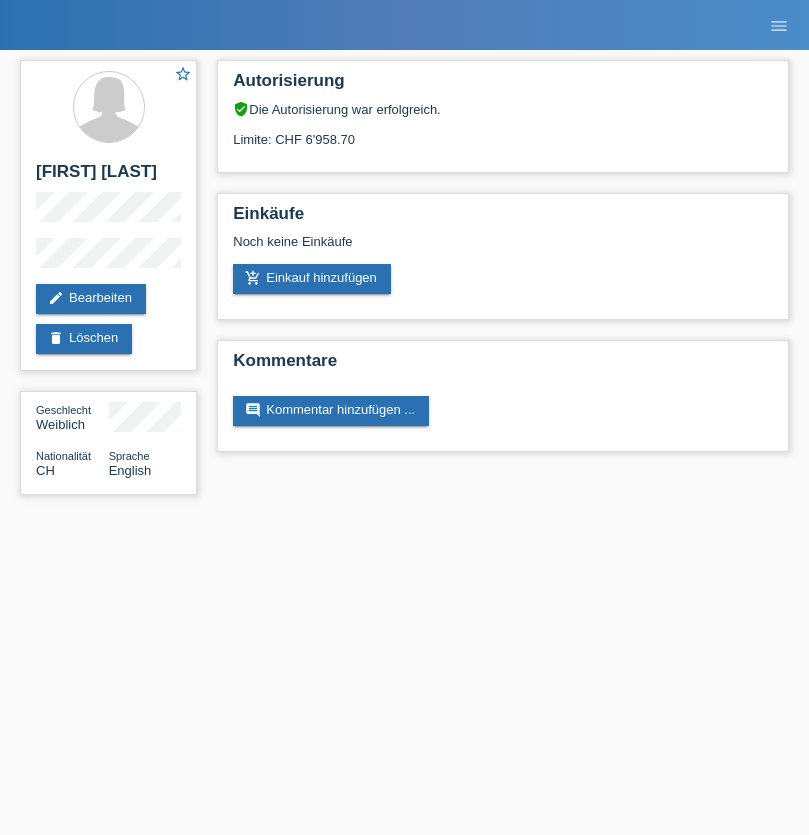 scroll, scrollTop: 0, scrollLeft: 0, axis: both 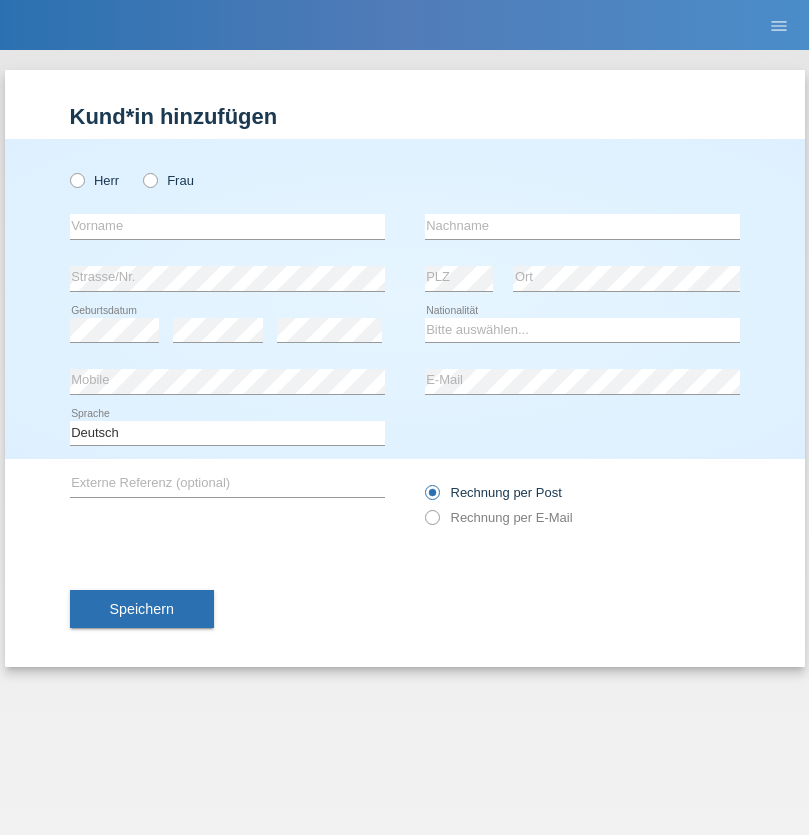 radio on "true" 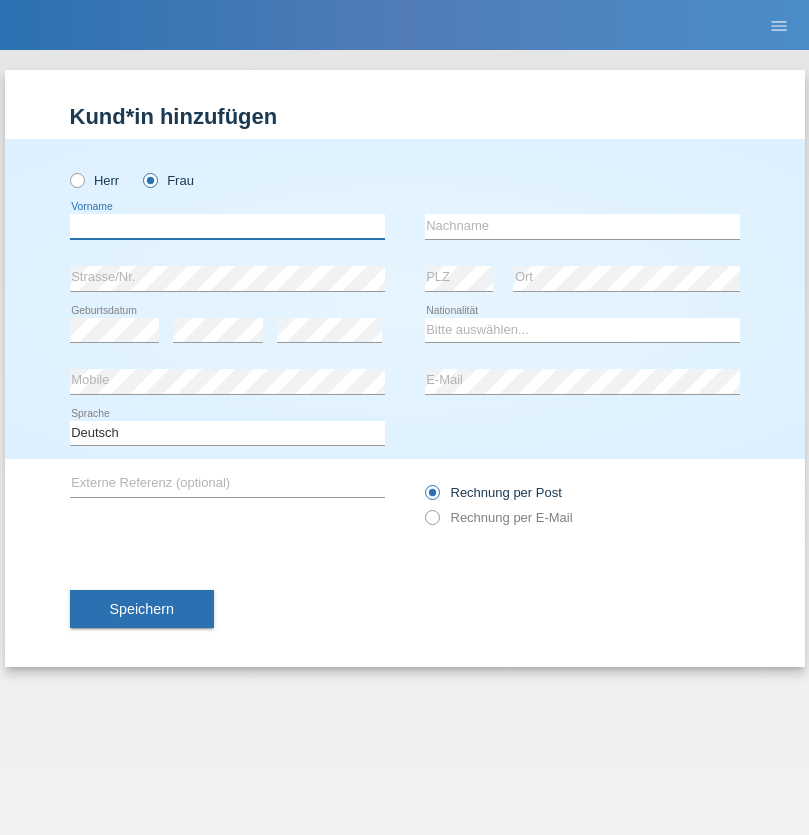 click at bounding box center (227, 226) 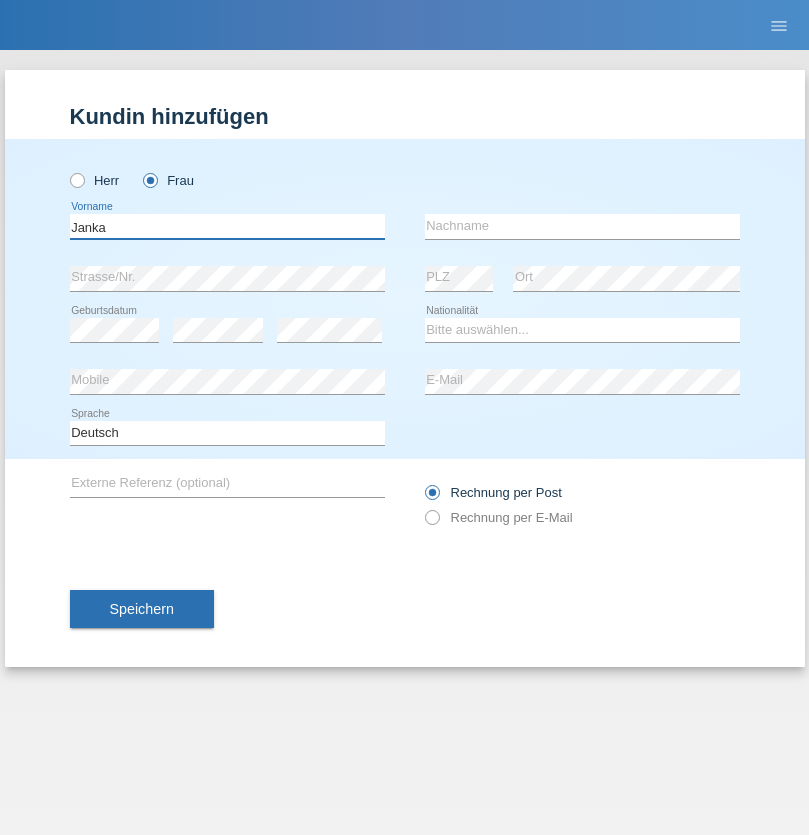 type on "Janka" 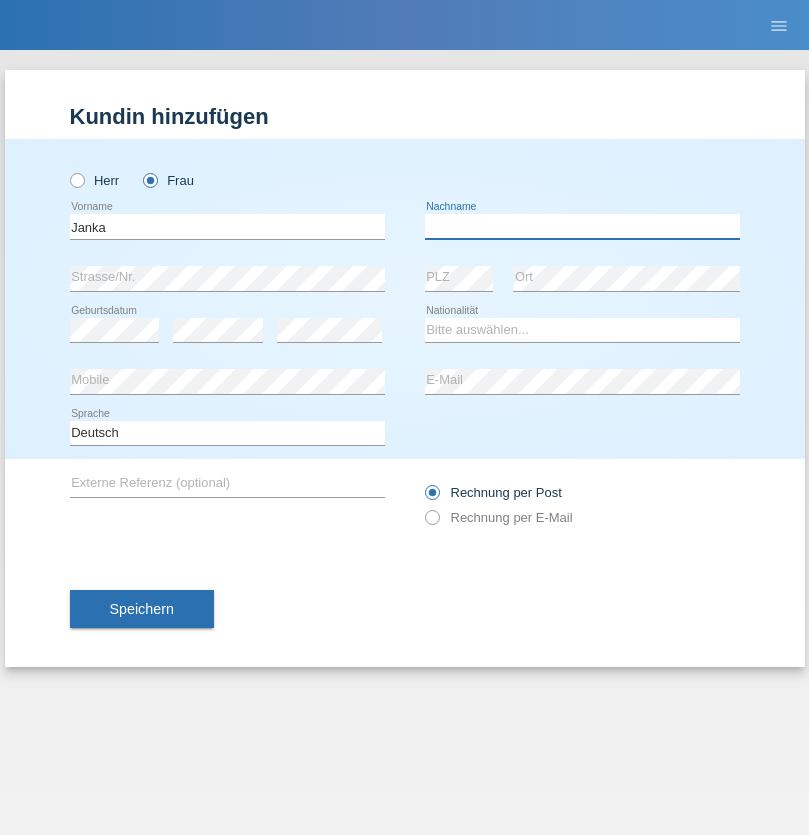 click at bounding box center (582, 226) 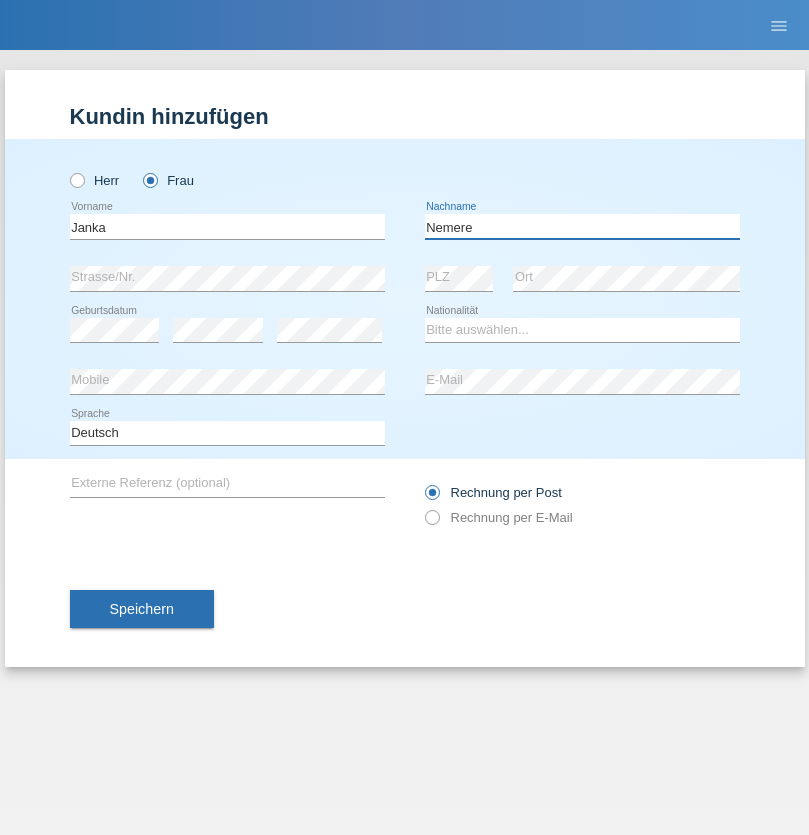 type on "Nemere" 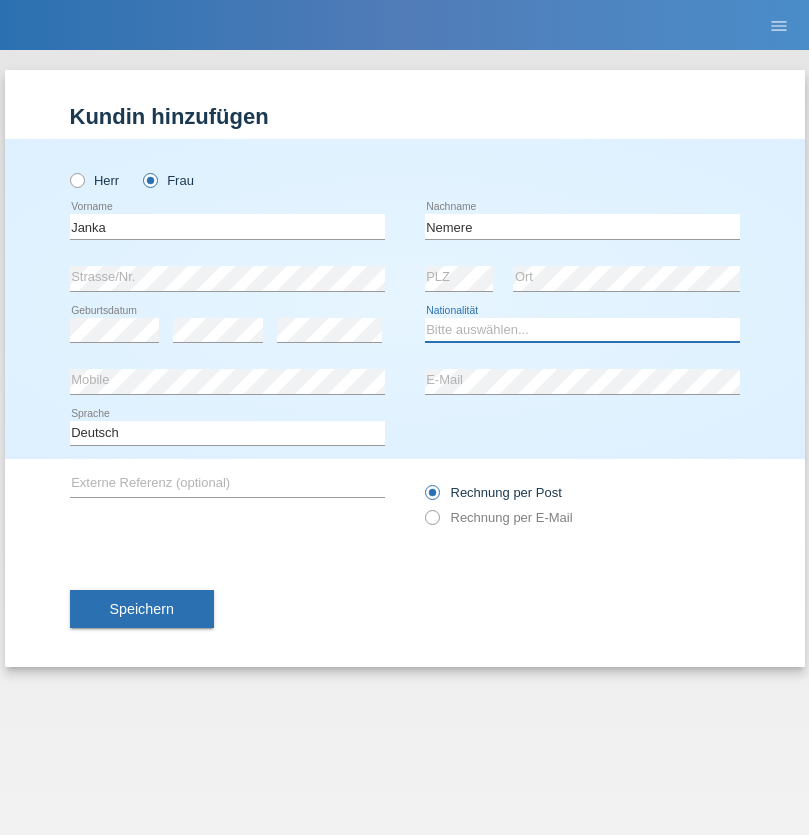 select on "HU" 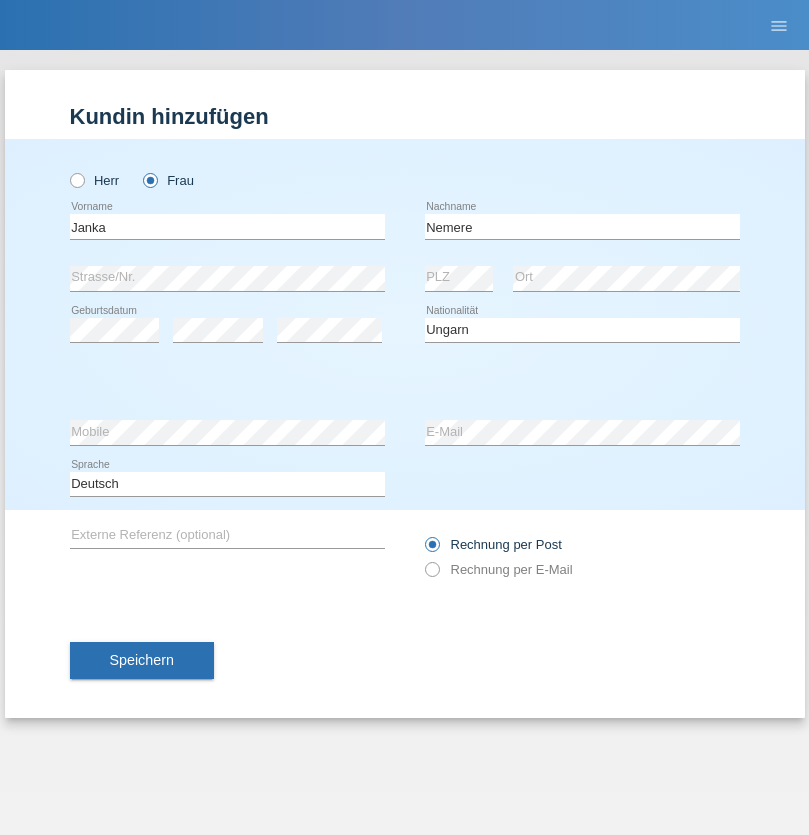 select on "C" 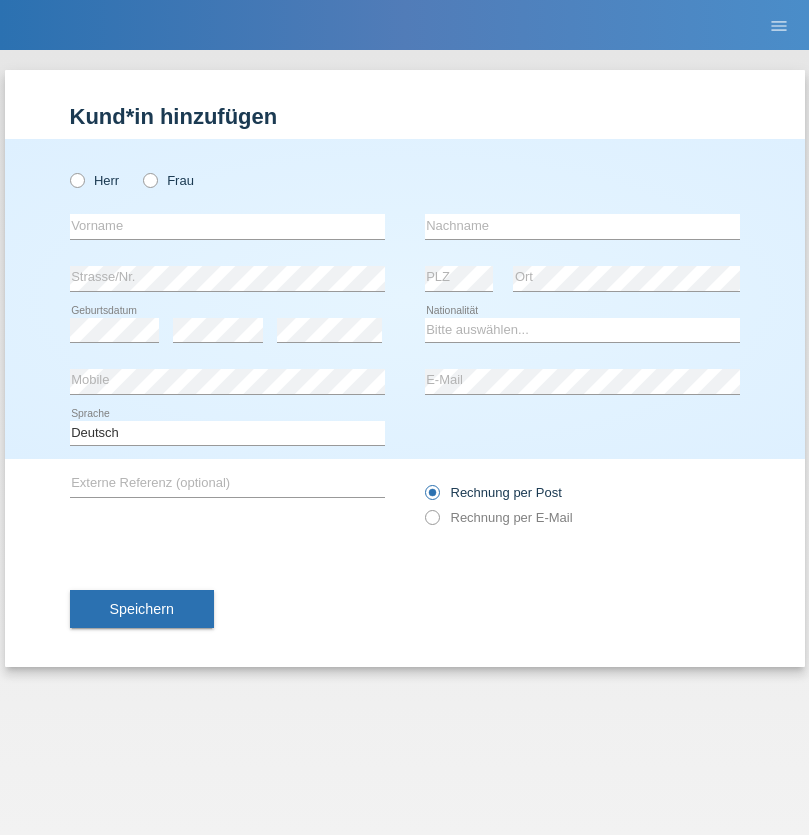 scroll, scrollTop: 0, scrollLeft: 0, axis: both 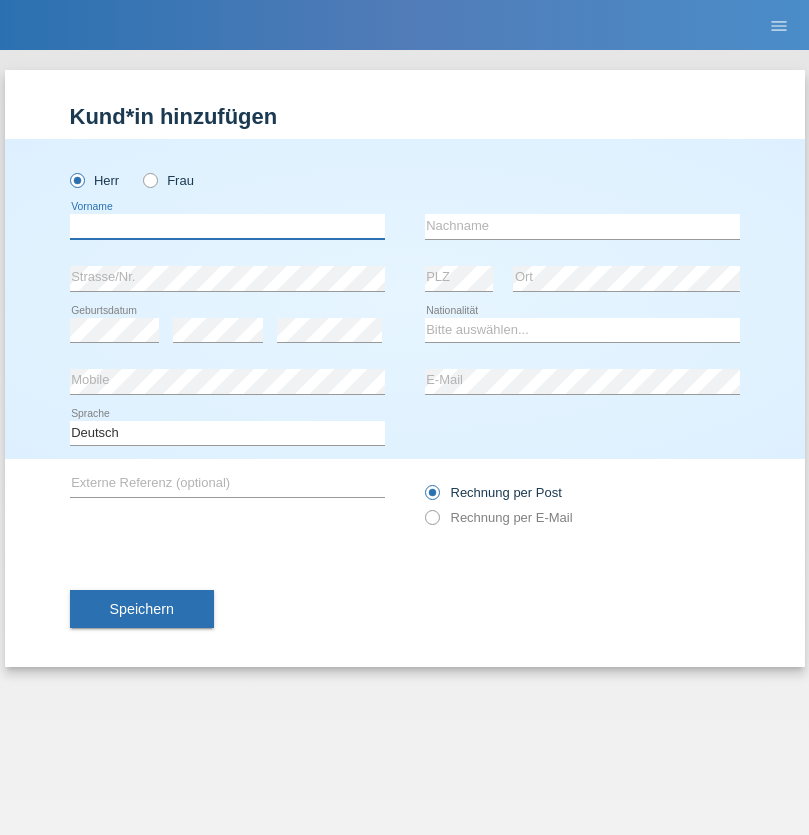 click at bounding box center [227, 226] 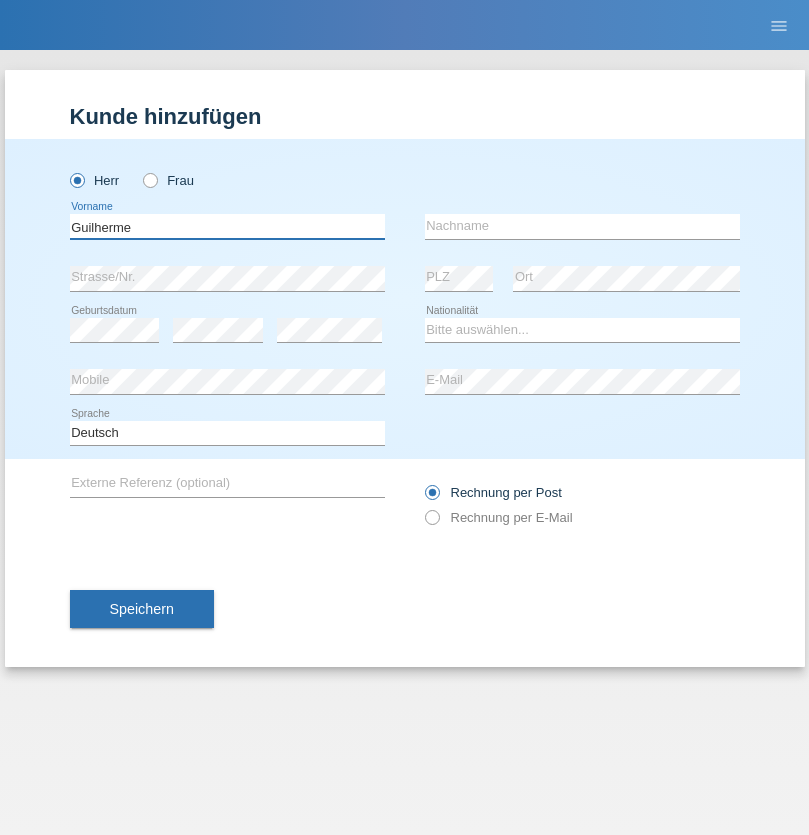 type on "Guilherme" 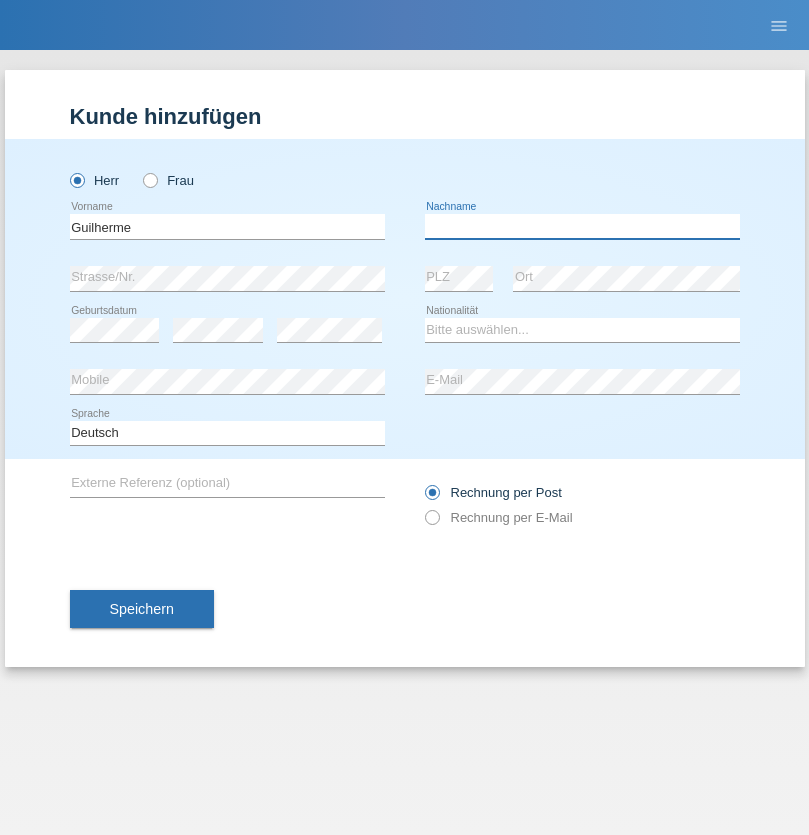click at bounding box center (582, 226) 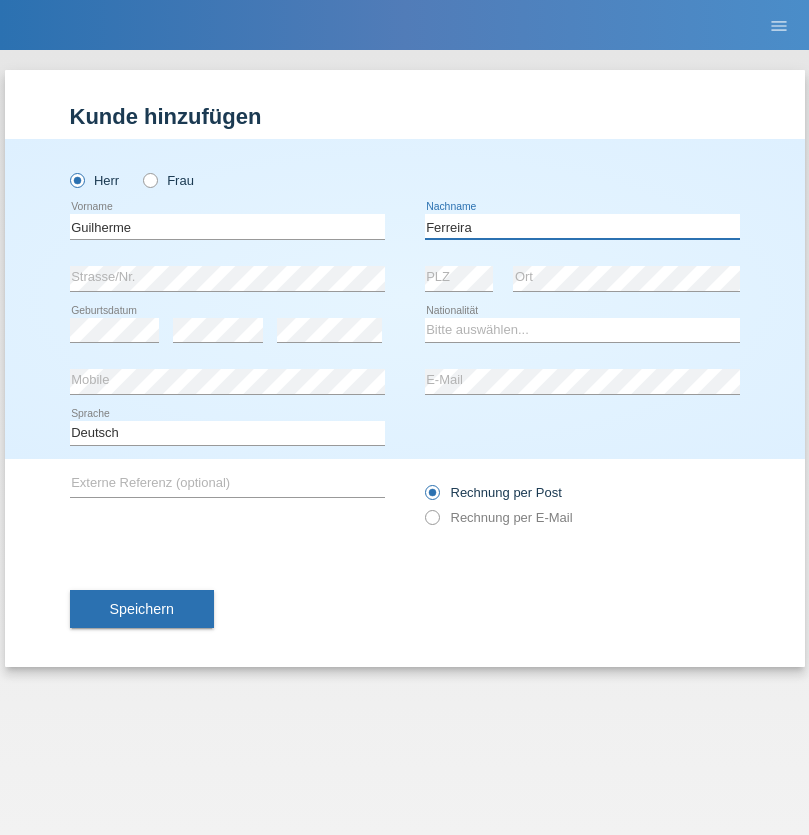 type on "Ferreira" 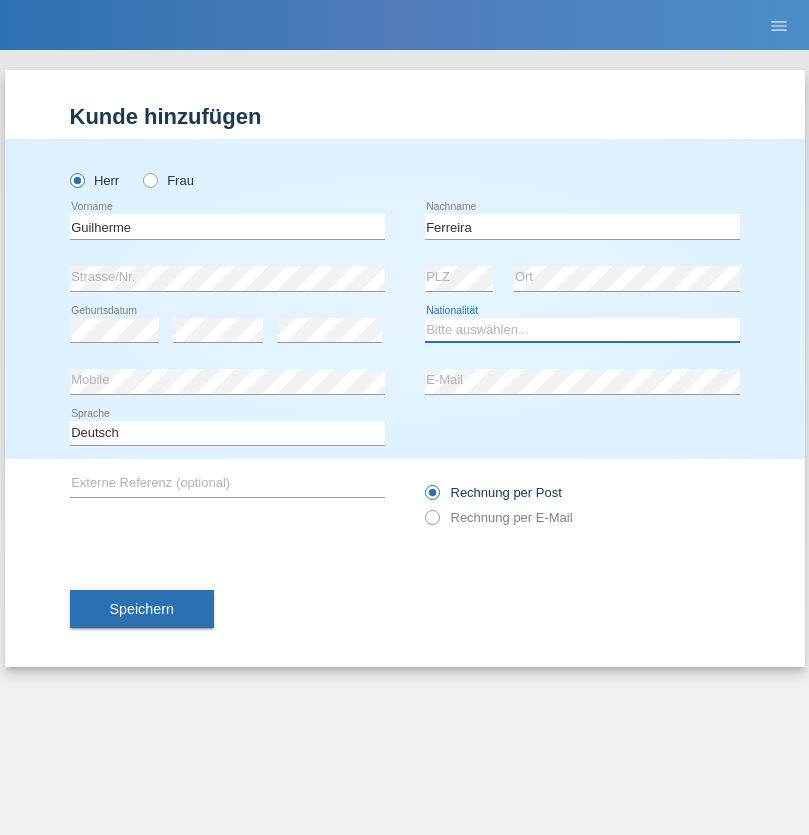 select on "PT" 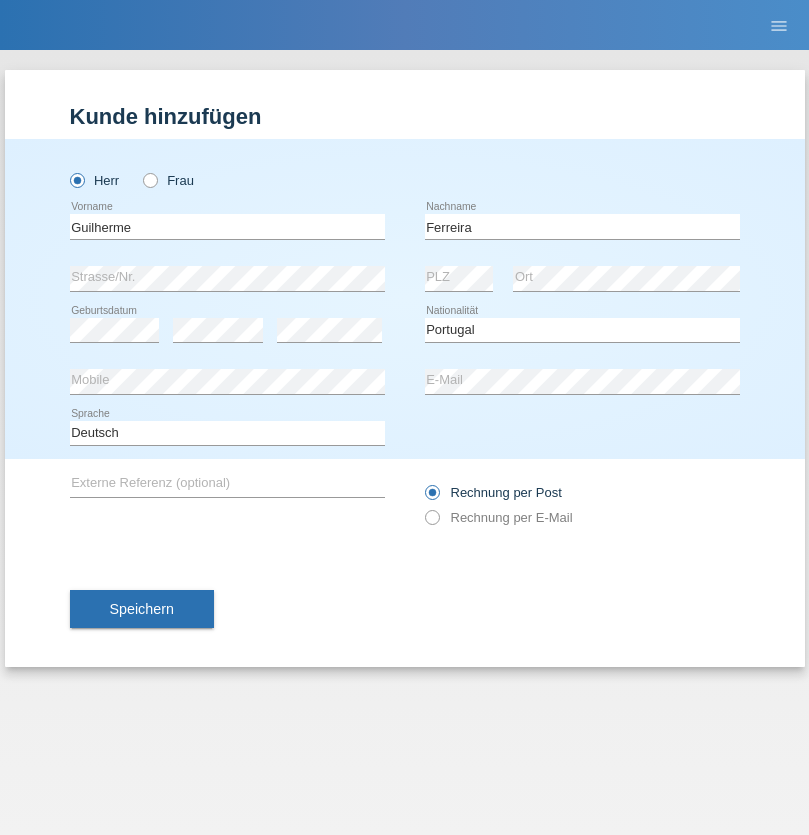 select on "C" 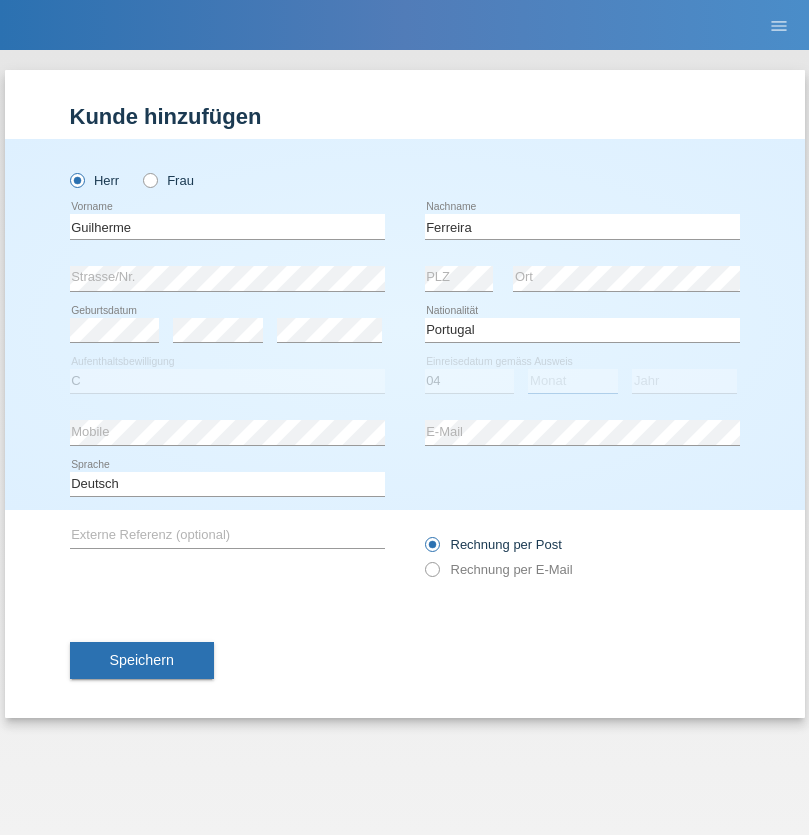 select on "09" 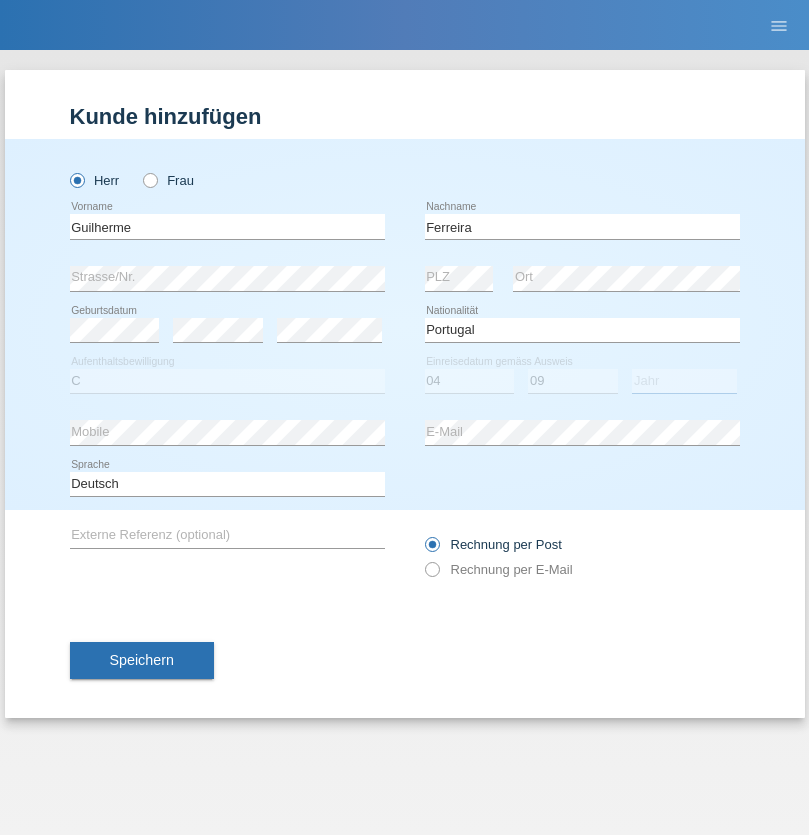 select on "2021" 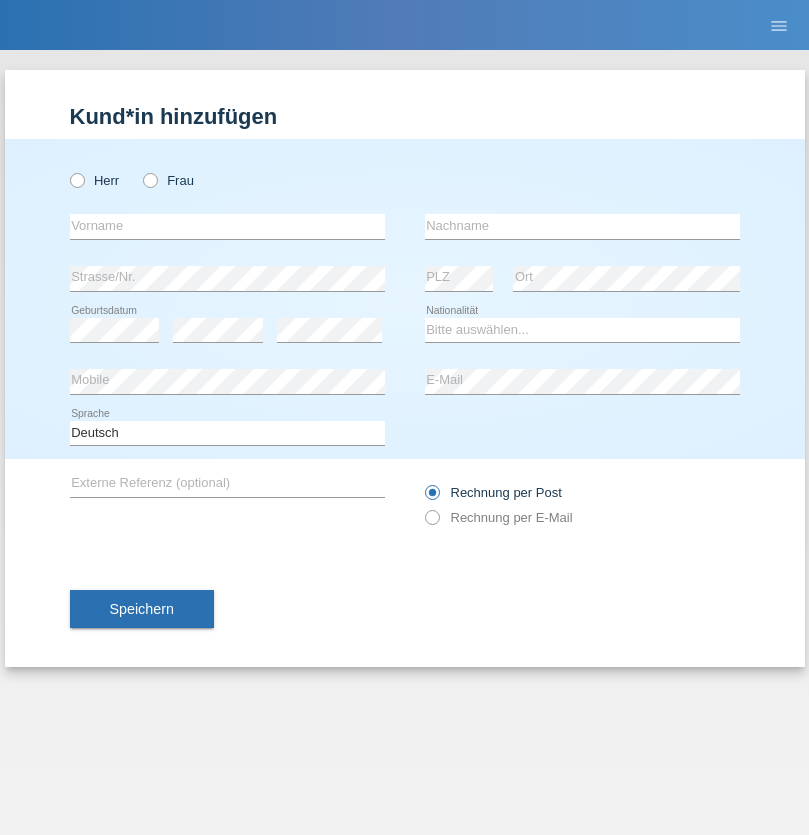 scroll, scrollTop: 0, scrollLeft: 0, axis: both 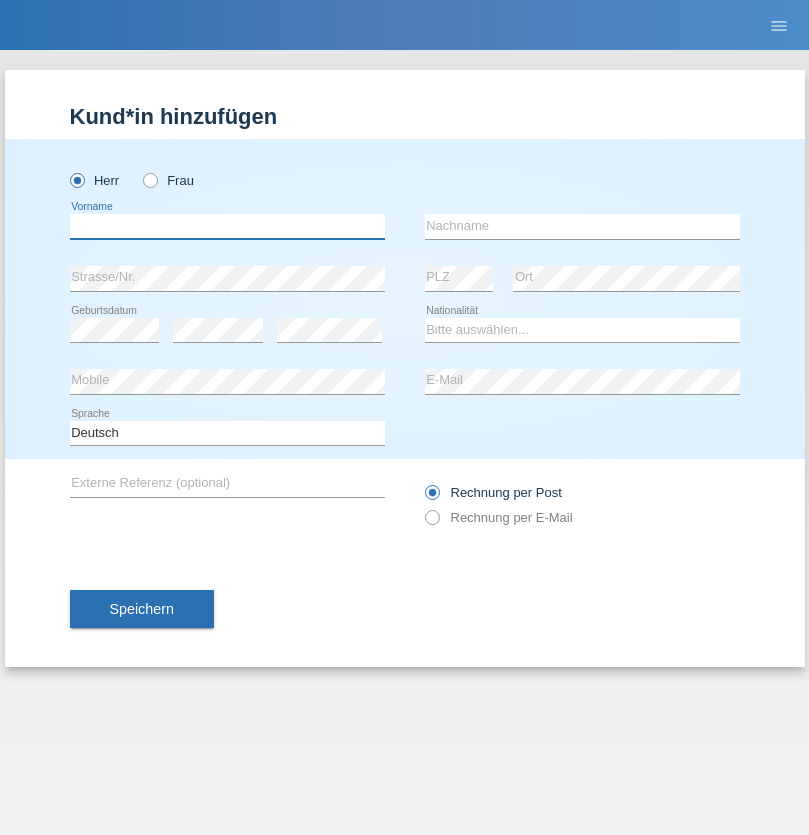 click at bounding box center [227, 226] 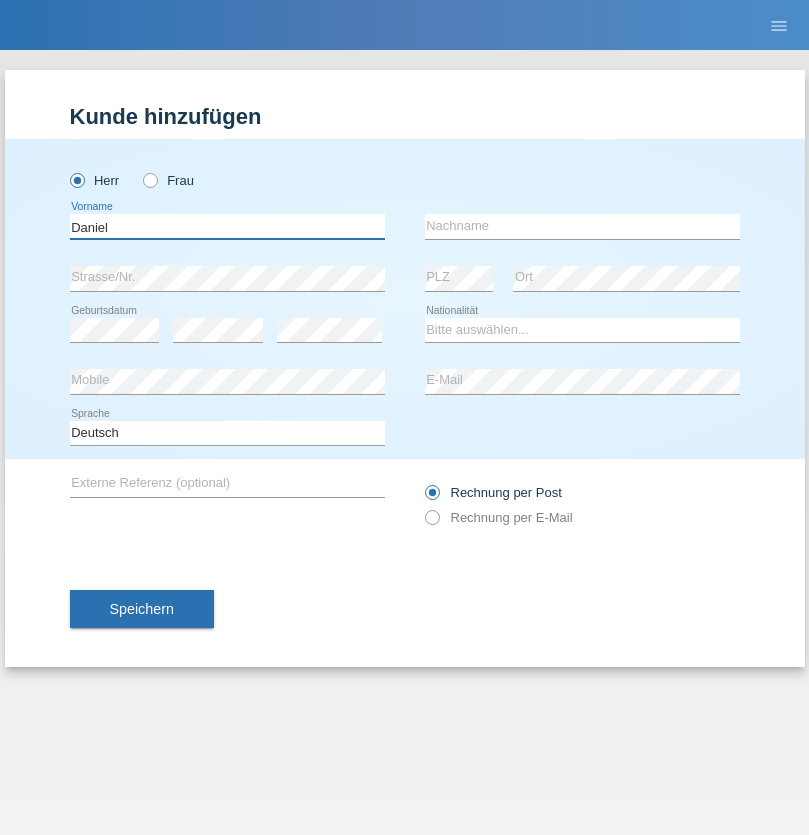 type on "Daniel" 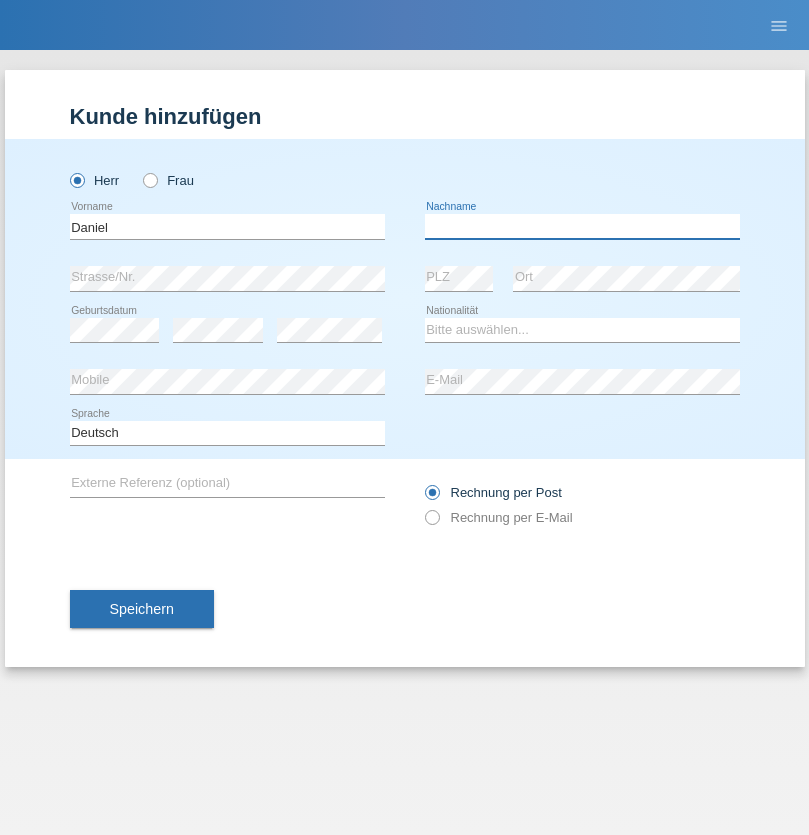 click at bounding box center (582, 226) 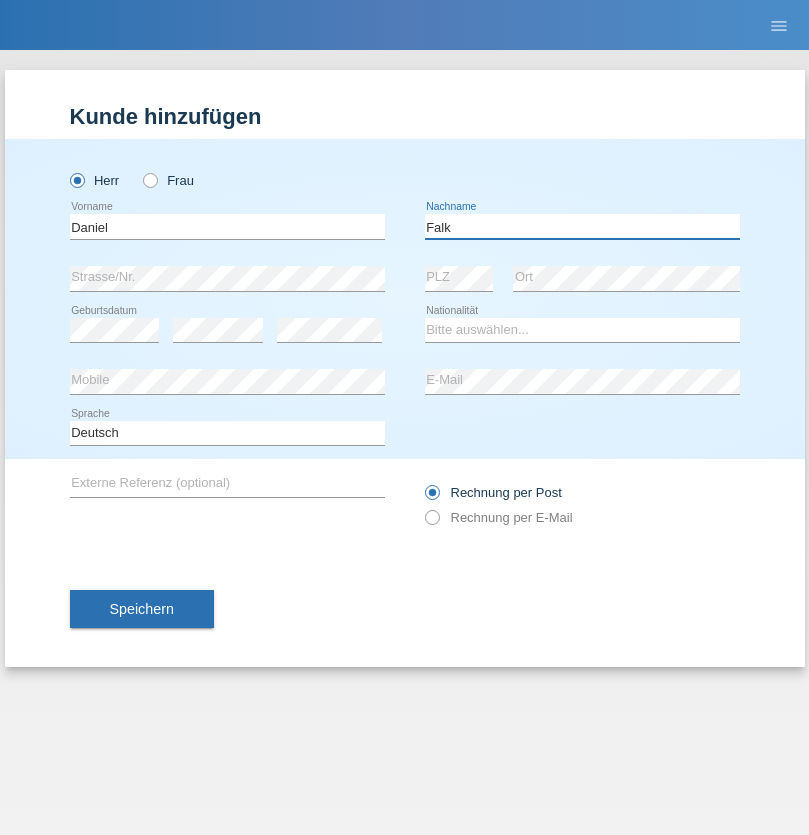 type on "Falk" 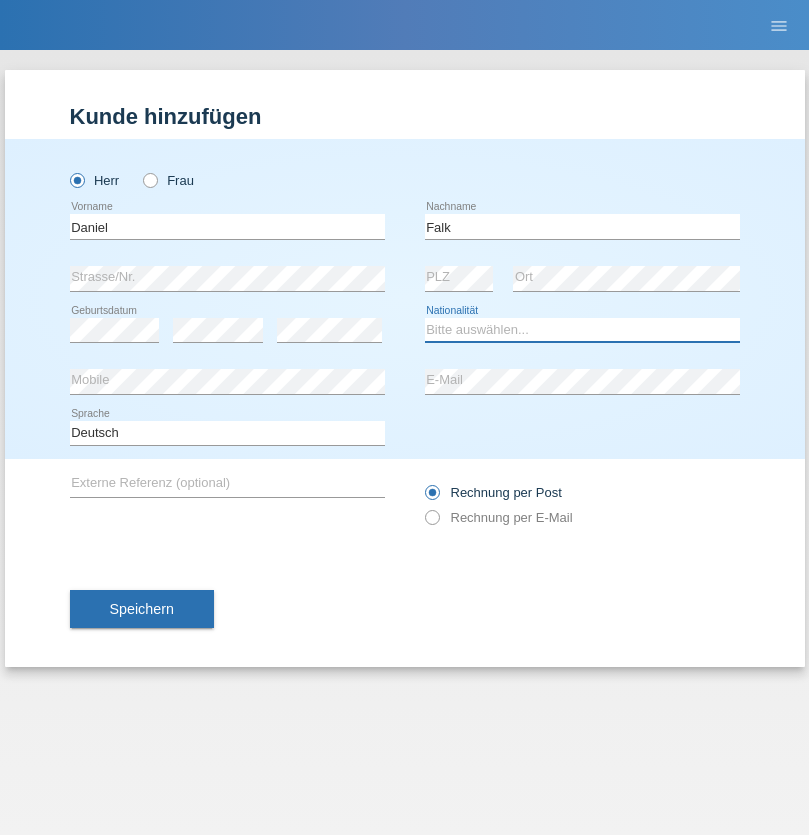 select on "CH" 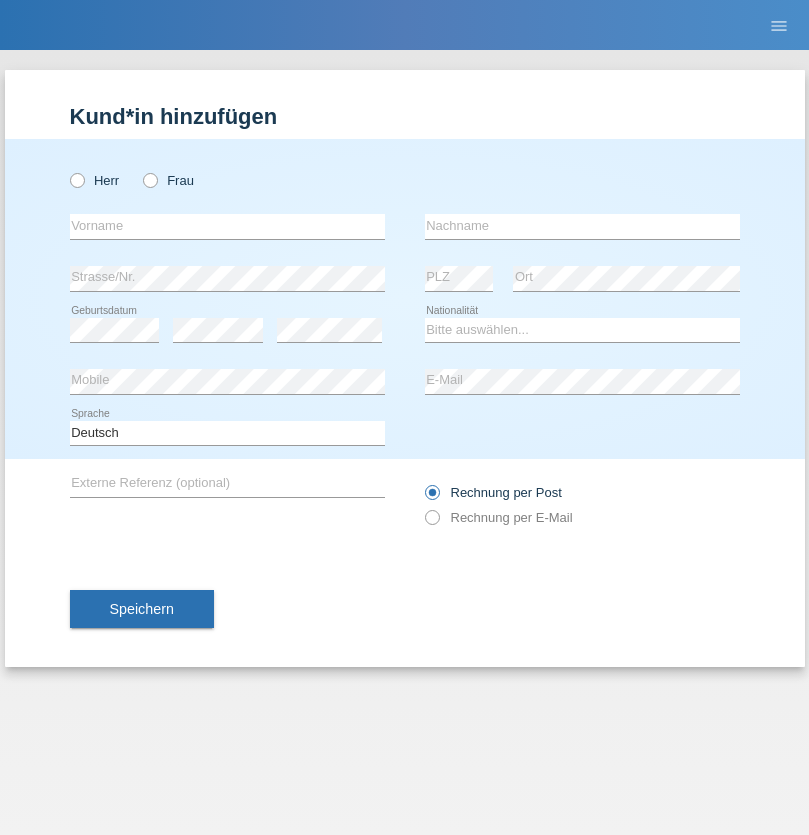 scroll, scrollTop: 0, scrollLeft: 0, axis: both 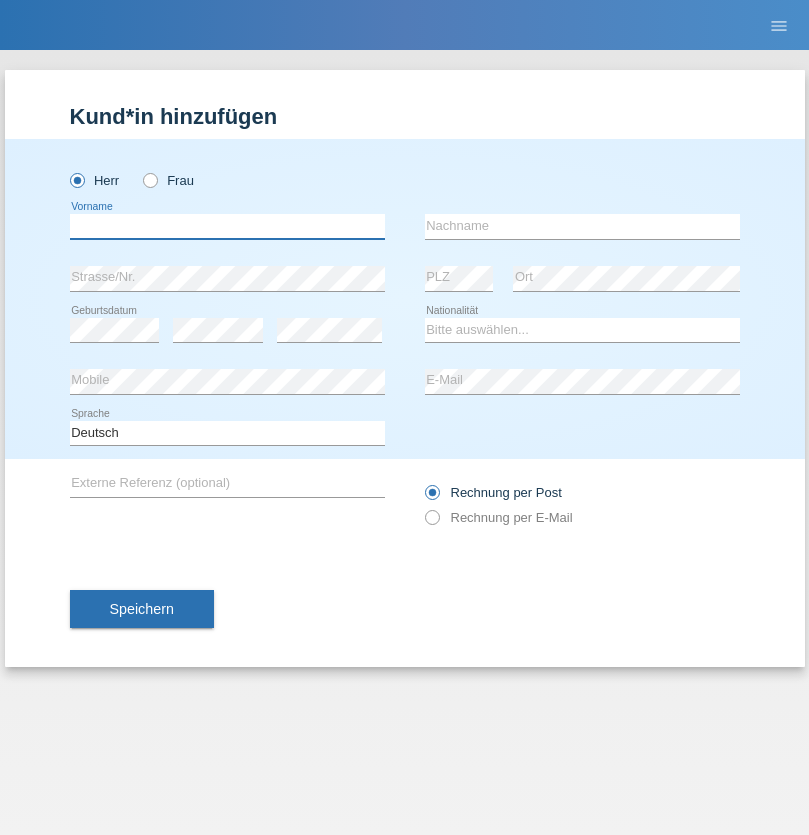 click at bounding box center [227, 226] 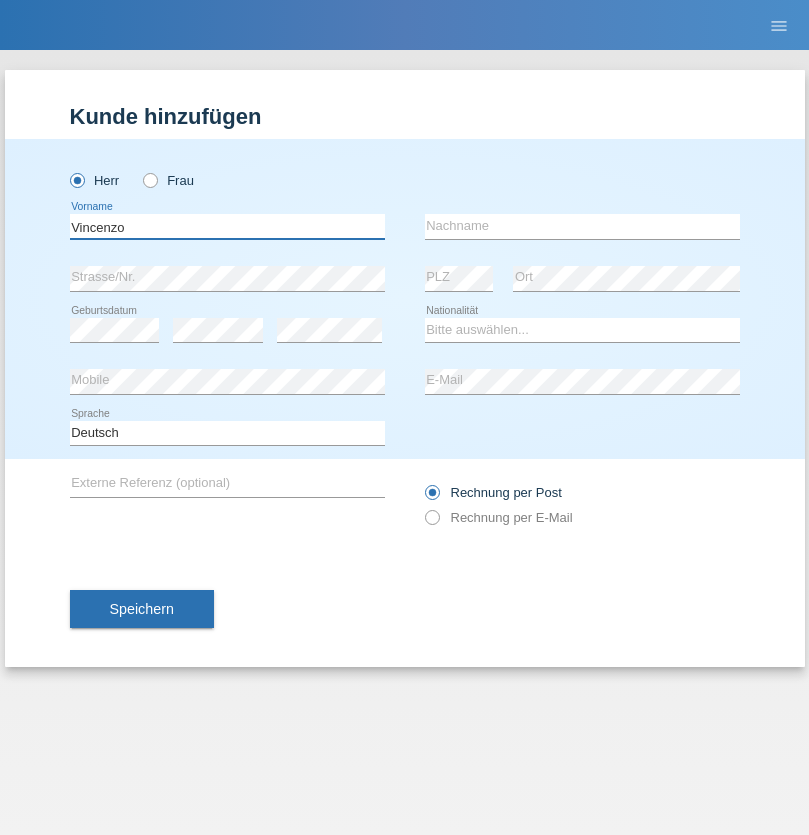 type on "Vincenzo" 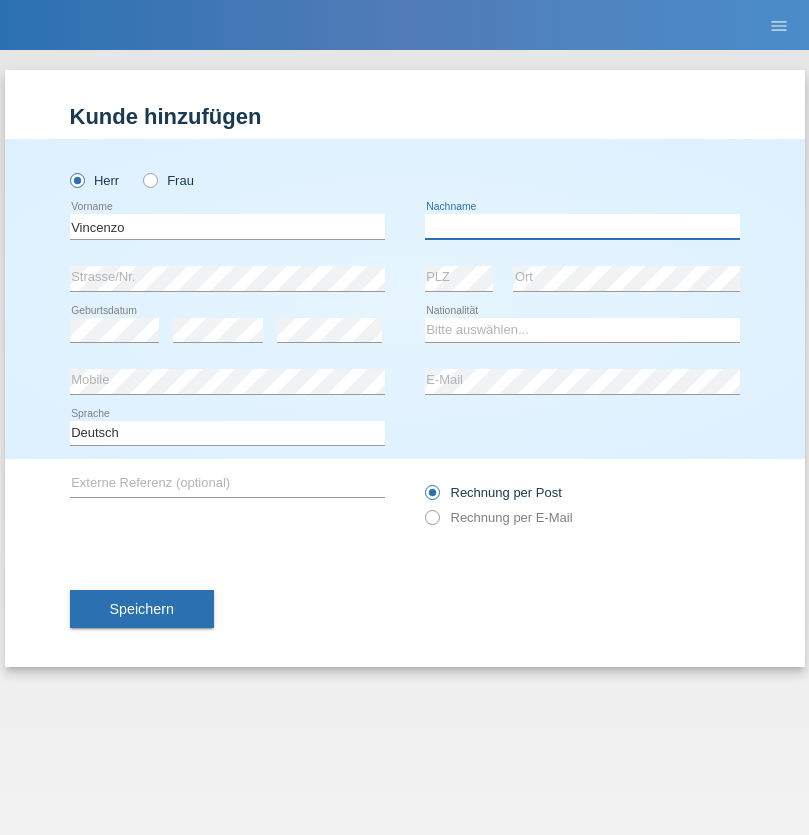 click at bounding box center [582, 226] 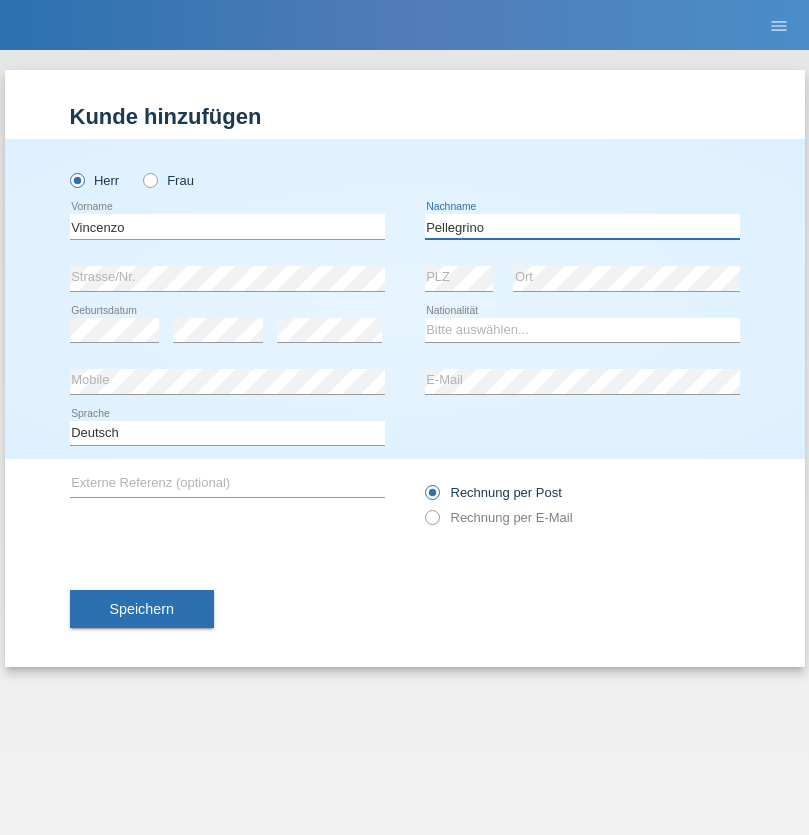 type on "Pellegrino" 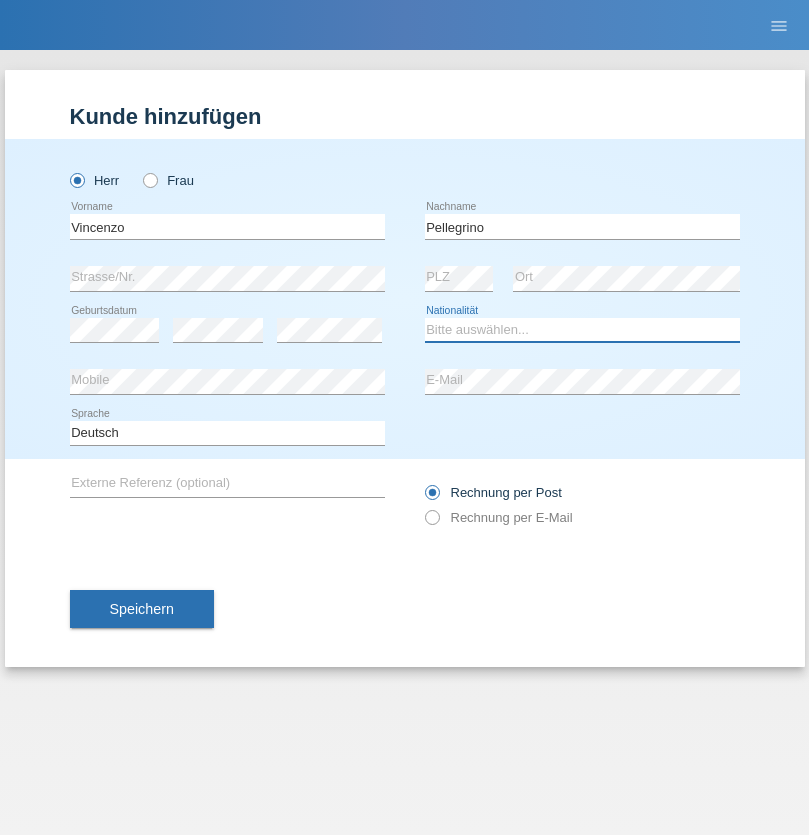 select on "IT" 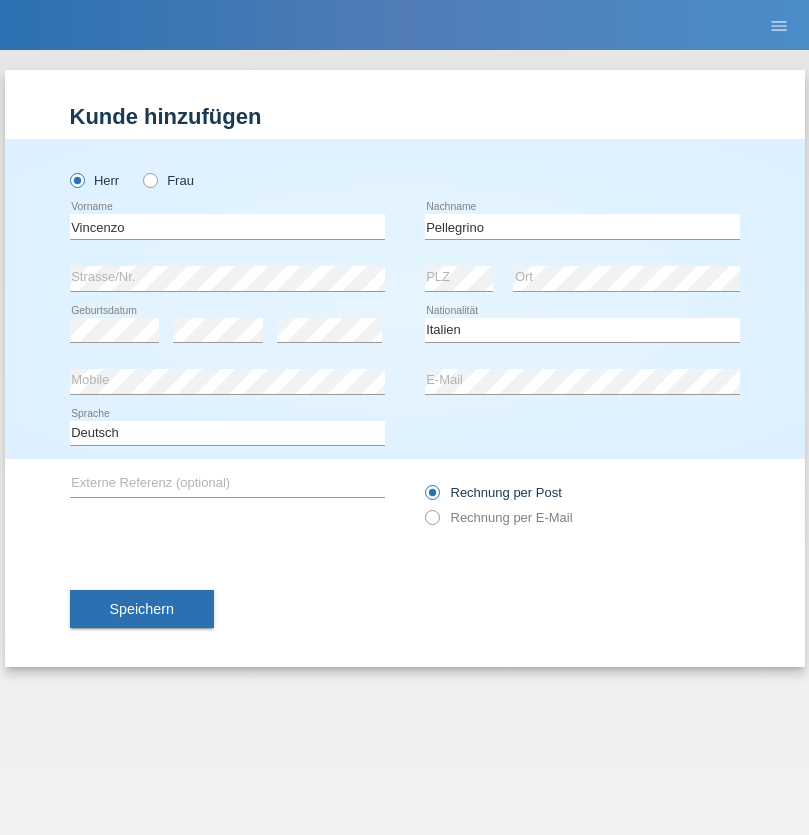 select on "C" 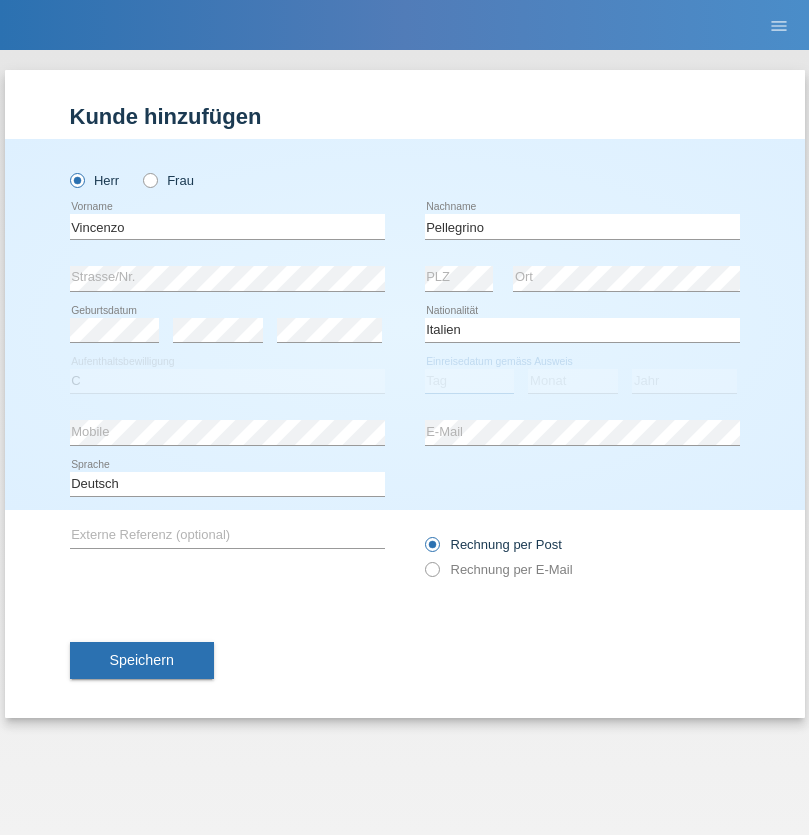 select on "07" 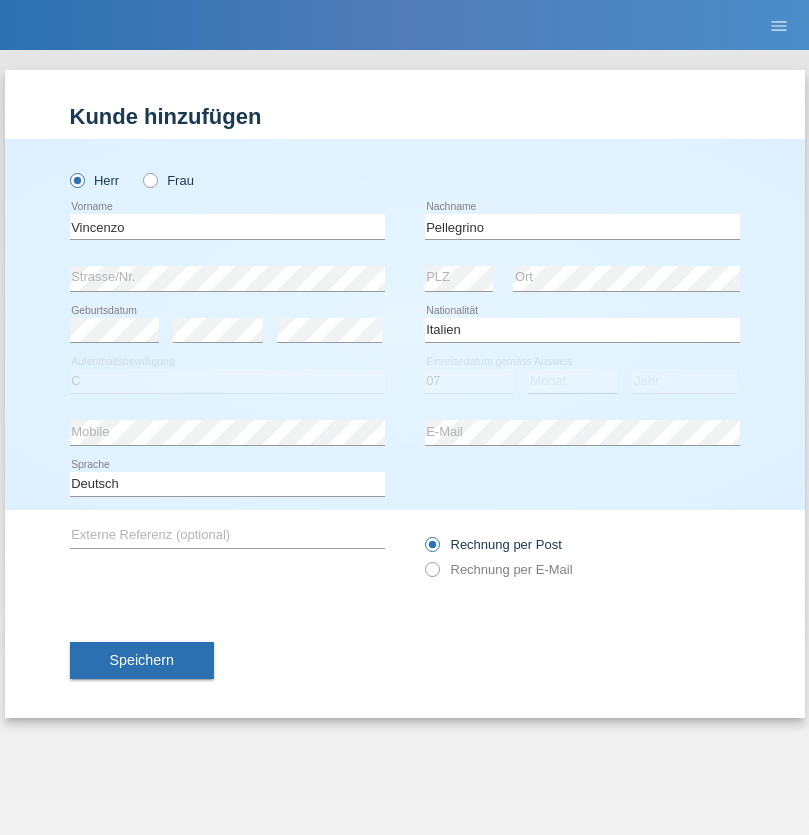 select on "07" 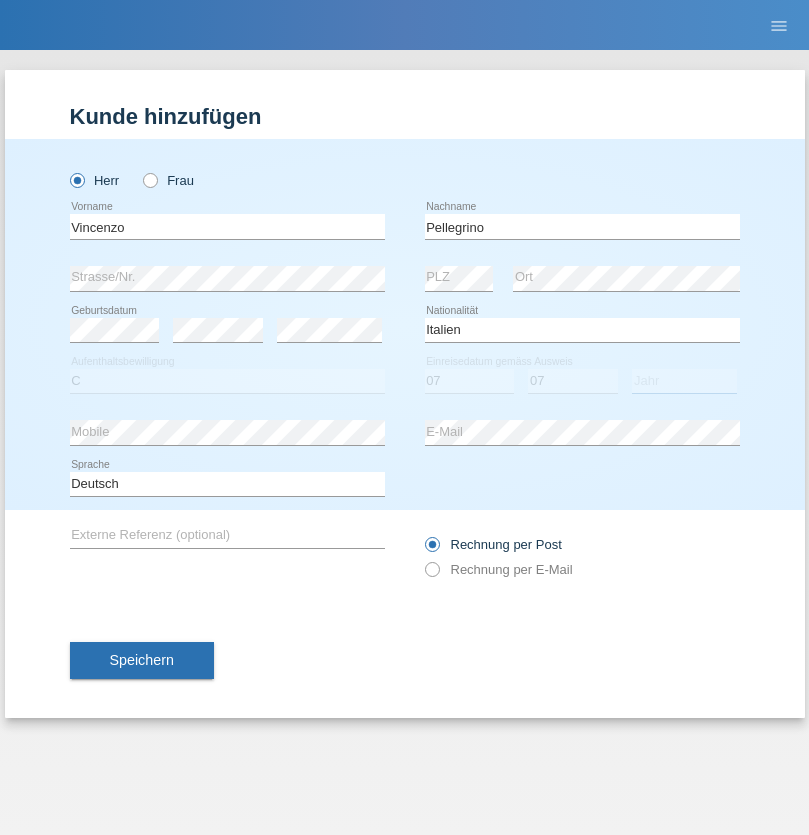 select on "2021" 